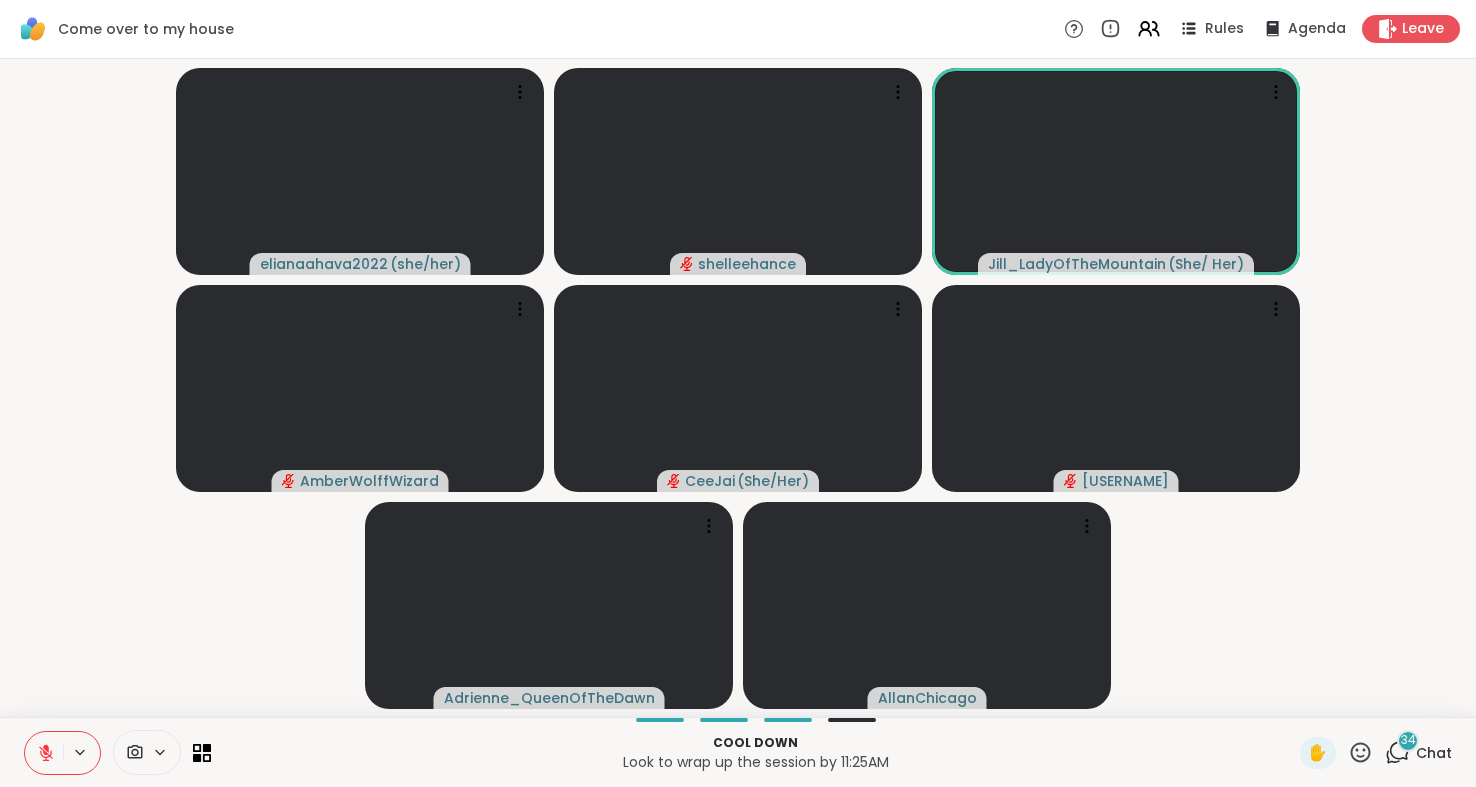 scroll, scrollTop: 0, scrollLeft: 0, axis: both 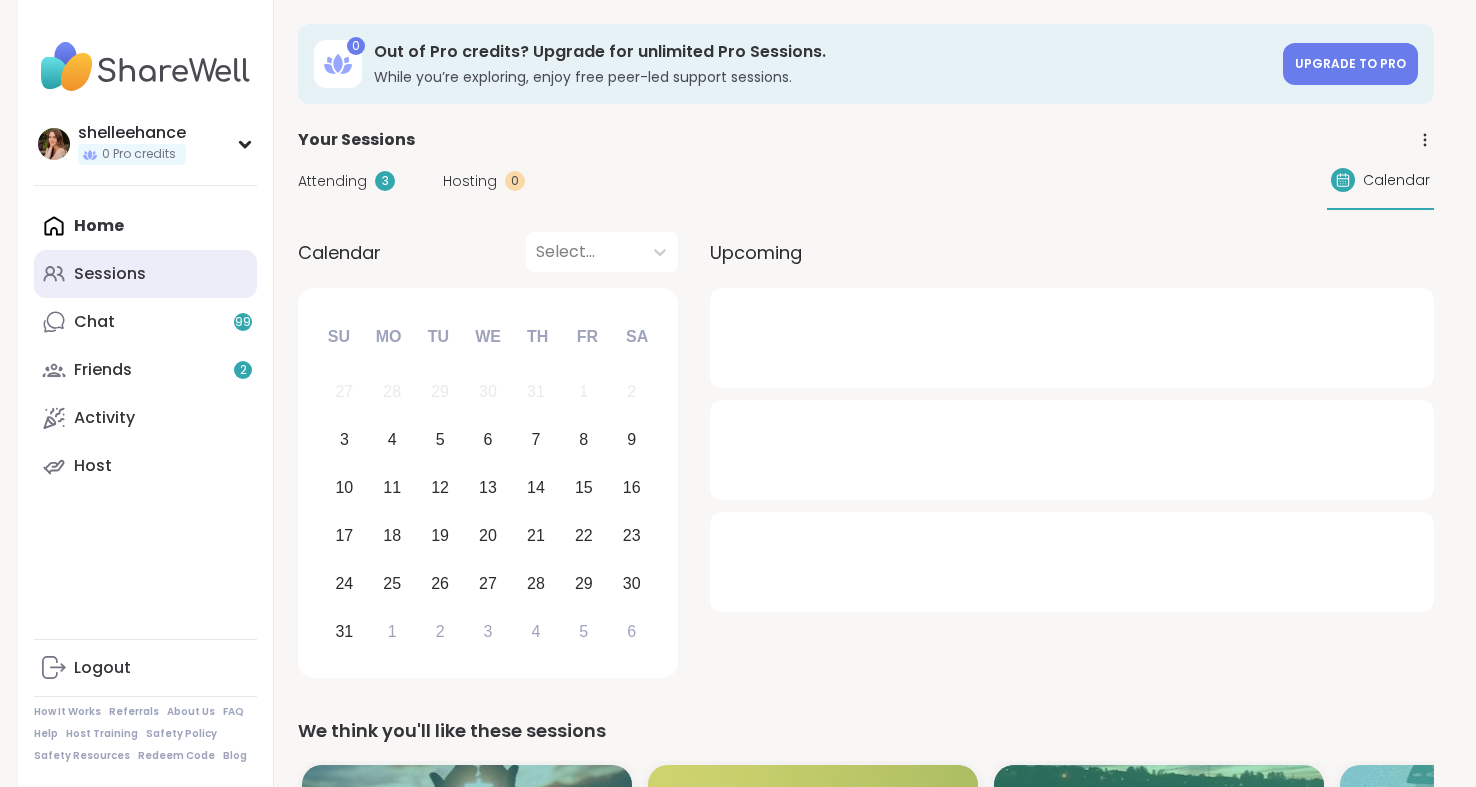 click on "Sessions" at bounding box center (145, 274) 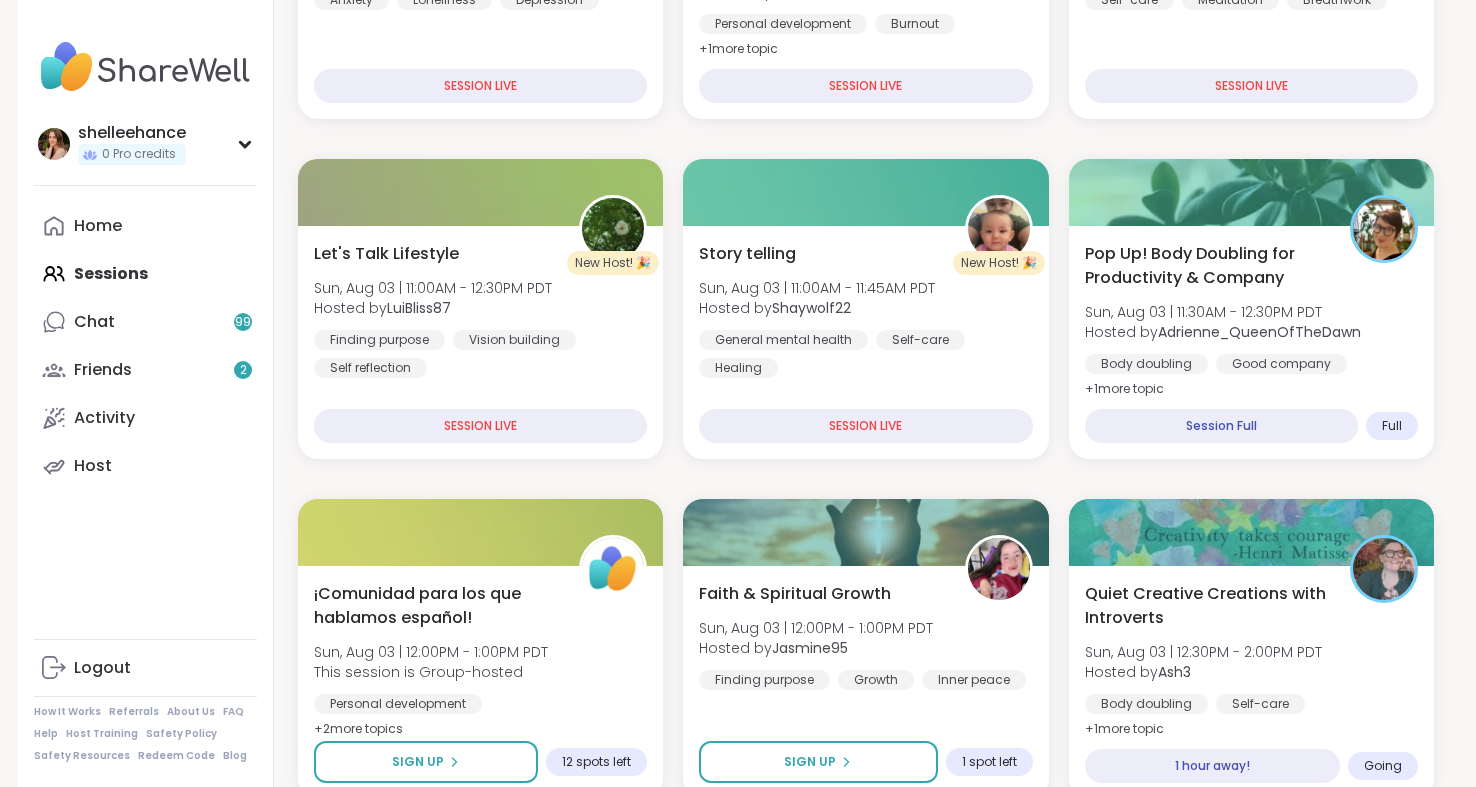 scroll, scrollTop: 583, scrollLeft: 0, axis: vertical 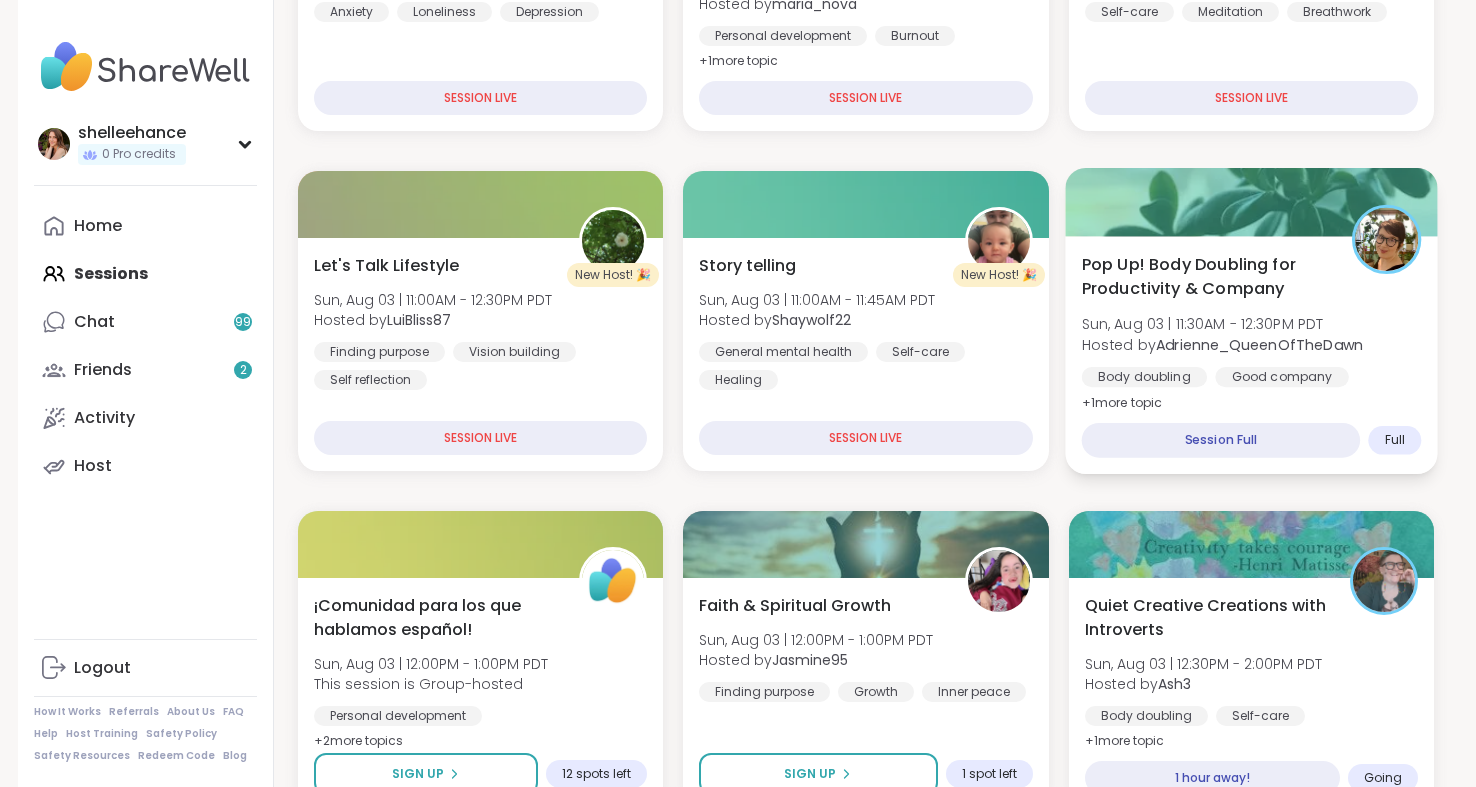 click on "Session Full Full" at bounding box center [1251, 440] 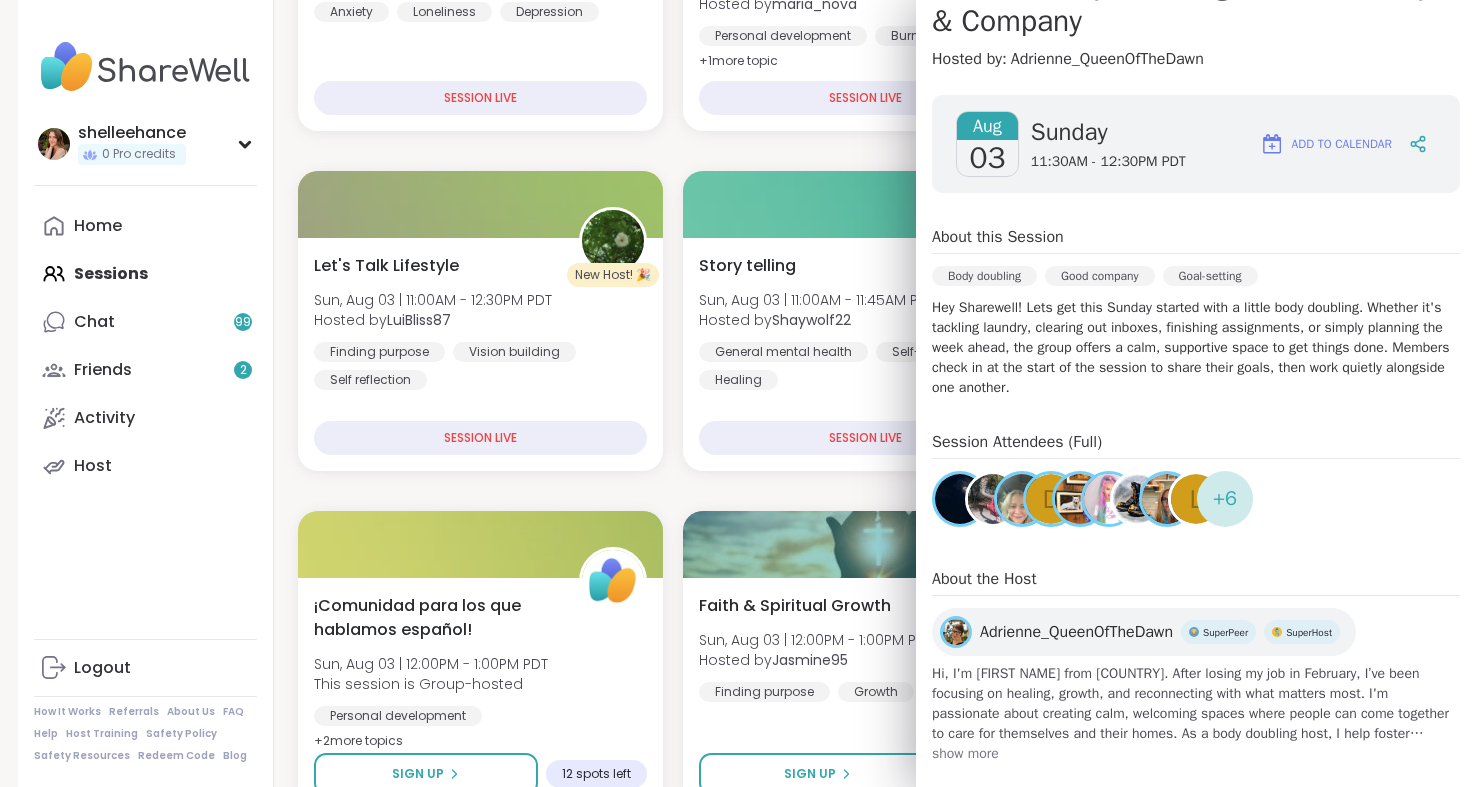 scroll, scrollTop: 232, scrollLeft: 0, axis: vertical 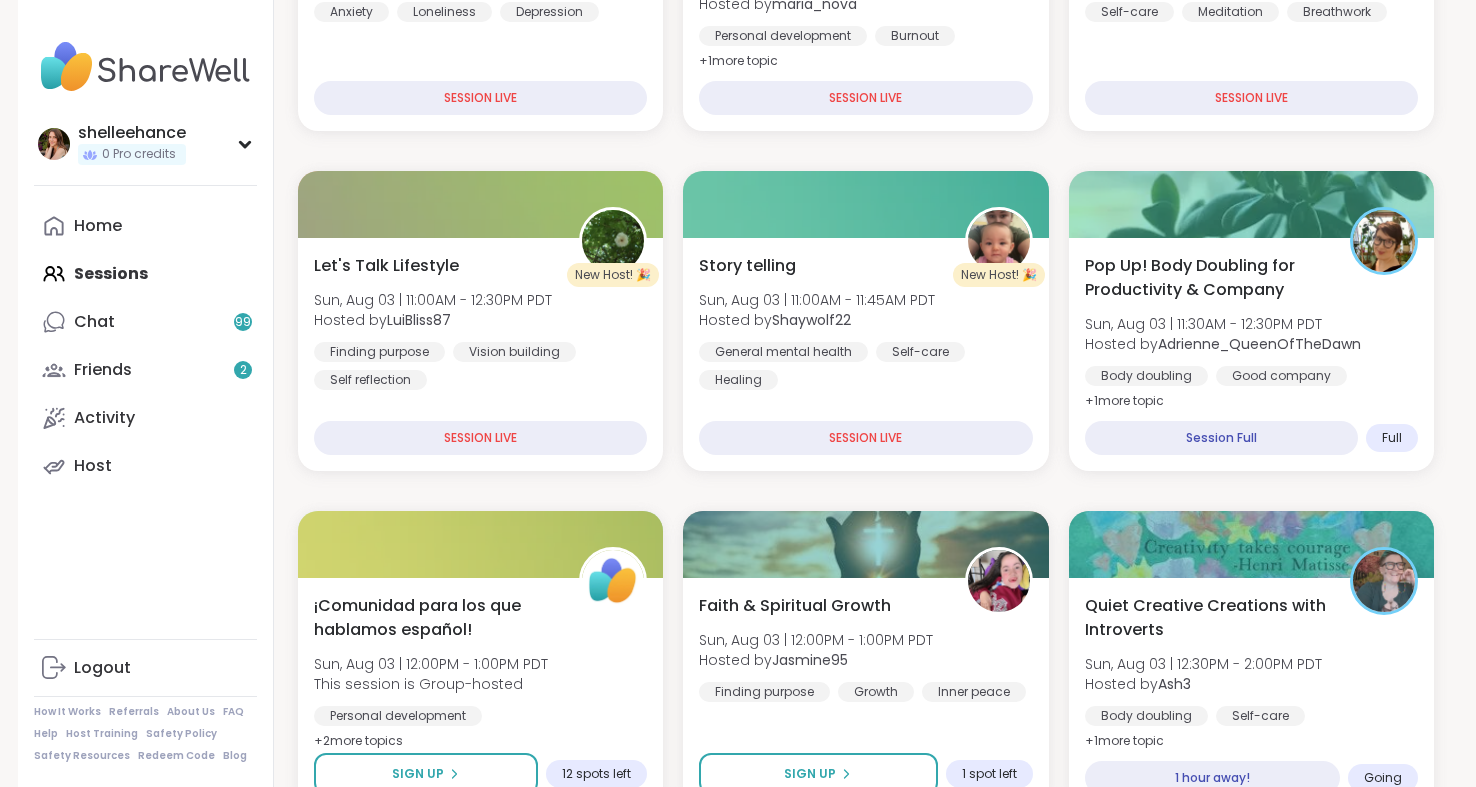 click on "Come over to my house Sun, Aug 03 | 10:00AM - 11:30AM PDT Hosted by  elianaahava2022 Anxiety Loneliness Depression SESSION LIVE Navigating Change in Uncertain Days Sun, Aug 03 | 11:00AM - 12:00PM PDT Hosted by  maria_nova Personal development Burnout Anxiety + 1  more topic SESSION LIVE Eastern Medicine Wellness Sun, Aug 03 | 11:00AM - 12:00PM PDT Hosted by  RobertJangchup Self-care Meditation Breathwork SESSION LIVE New Host! 🎉 Let's Talk Lifestyle Sun, Aug 03 | 11:00AM - 12:30PM PDT Hosted by  LuiBliss87 Finding purpose Vision building Self reflection SESSION LIVE New Host! 🎉 Story telling  Sun, Aug 03 | 11:00AM - 11:45AM PDT Hosted by  Shaywolf22 General mental health Self-care Healing SESSION LIVE Pop Up! Body Doubling for Productivity & Company Sun, Aug 03 | 11:30AM - 12:30PM PDT Hosted by  Adrienne_QueenOfTheDawn Body doubling Good company Goal-setting + 1  more topic Session Full Full ¡Comunidad para los que hablamos español! Sun, Aug 03 | 12:00PM - 1:00PM PDT This session is Group-hosted" at bounding box center (866, 1851) 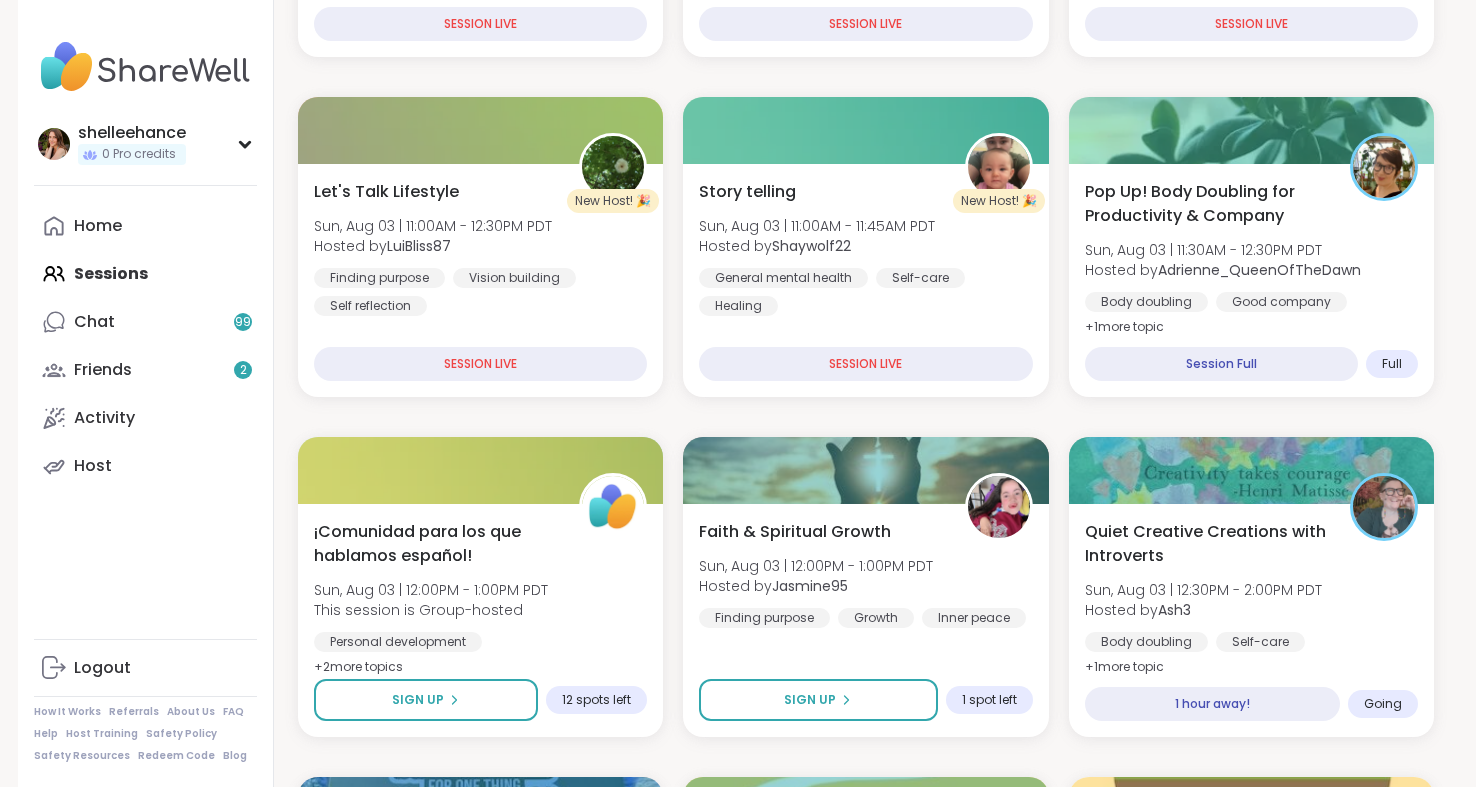 scroll, scrollTop: 474, scrollLeft: 0, axis: vertical 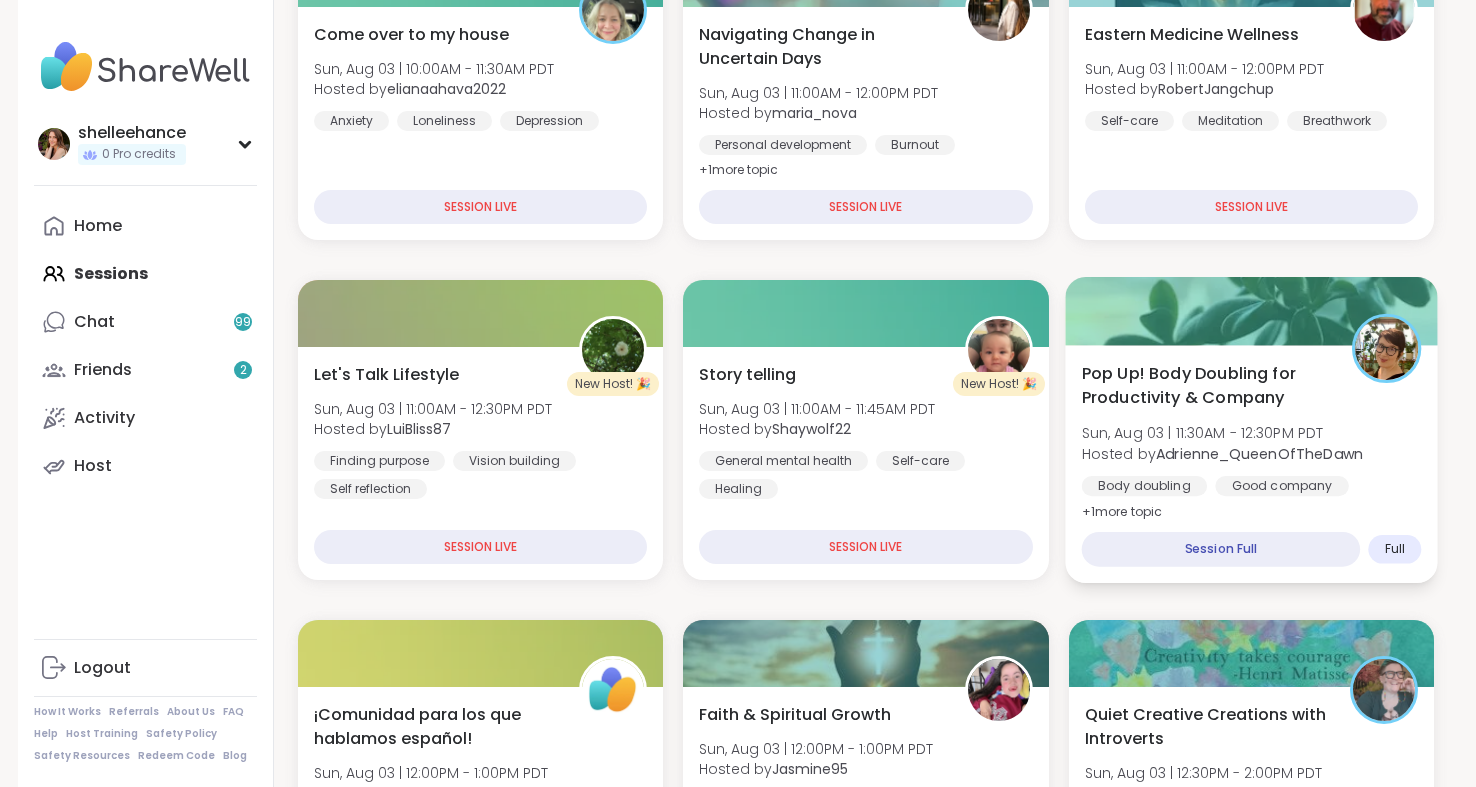 click on "Body doubling Good company Goal-setting" at bounding box center [1251, 500] 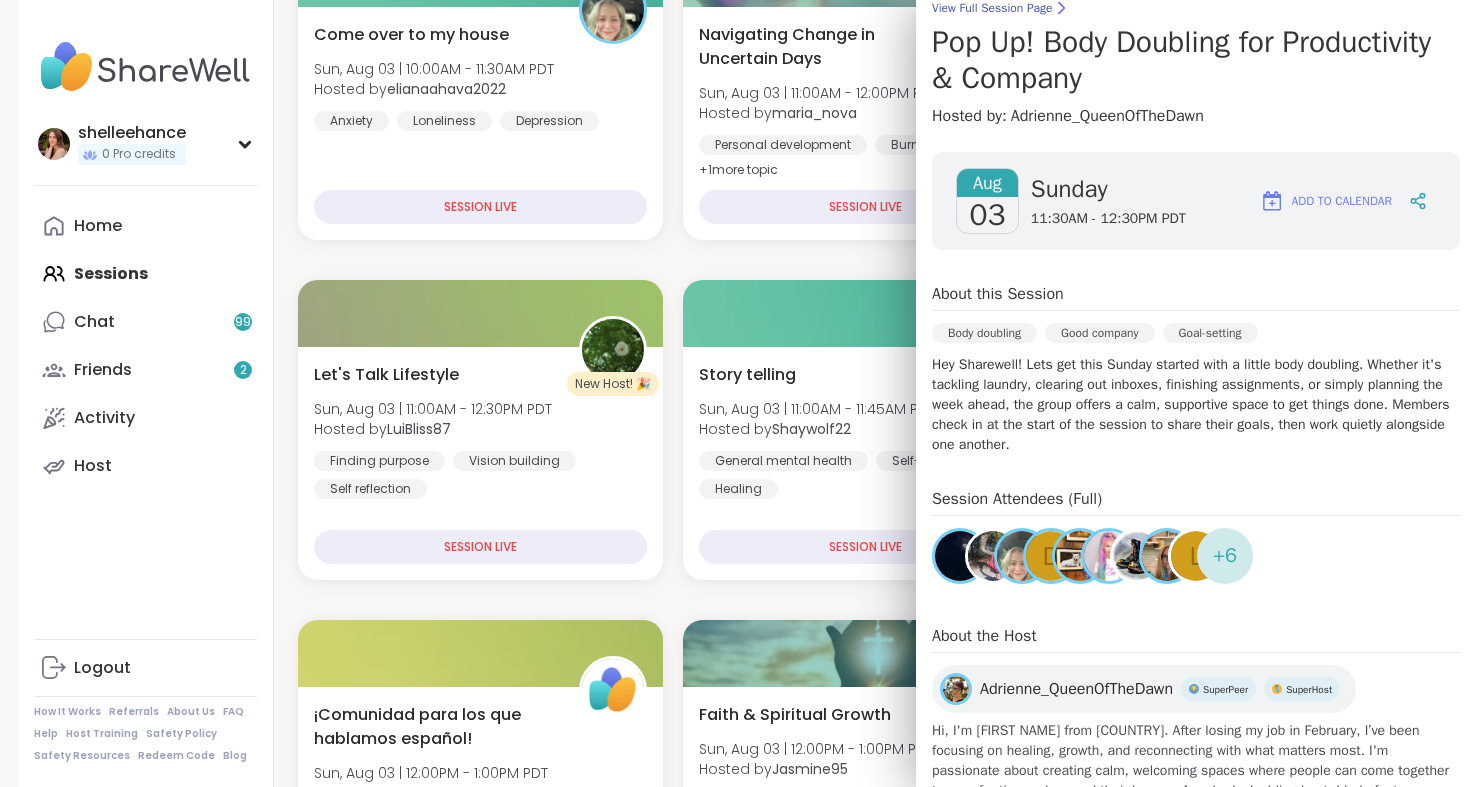 scroll, scrollTop: 0, scrollLeft: 0, axis: both 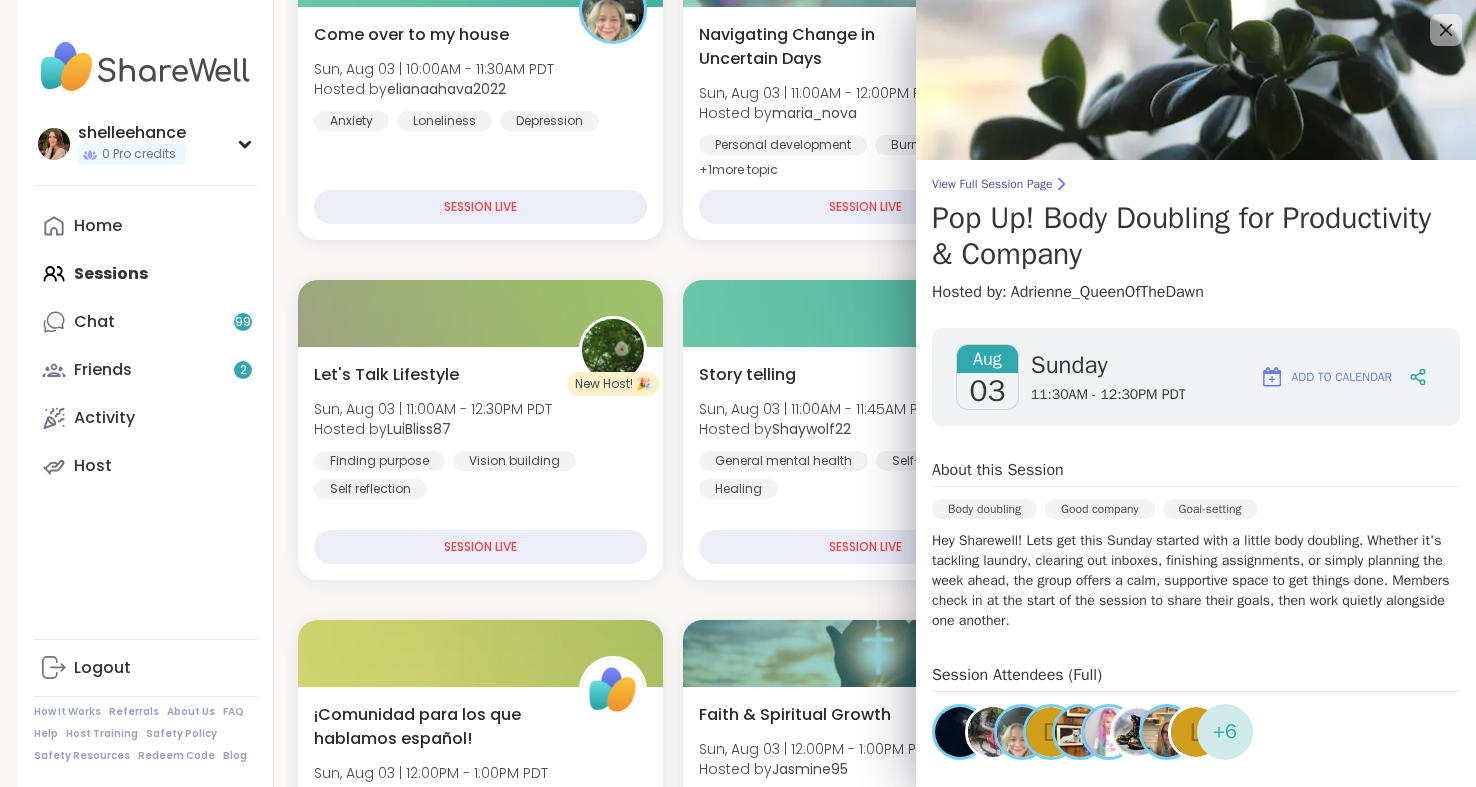 click on "Aug 03 Sunday 11:30AM - 12:30PM PDT Add to Calendar About this Session Body doubling Good company Goal-setting Hey Sharewell! Lets get this Sunday started with a little body doubling. Whether it's tackling laundry, clearing out inboxes, finishing assignments, or simply planning the week ahead, the group offers a calm, supportive space to get things done. Members check in at the start of the session to share their goals, then work quietly alongside one another. Session Attendees   (Full) d L + 6 About the Host Adrienne_QueenOfTheDawn SuperPeer SuperHost Hi, I'm Adrienne from Canada. After losing my job in February, I’ve been focusing on healing, growth, and reconnecting with what matters most. I'm passionate about creating calm, welcoming spaces where people can come together to care for themselves and their homes. As a body doubling host, I help foster accountability and gentle motivation, offering a quiet, encouraging environment for anyone who needs a little company while tackling tasks, big or small." at bounding box center (1196, 662) 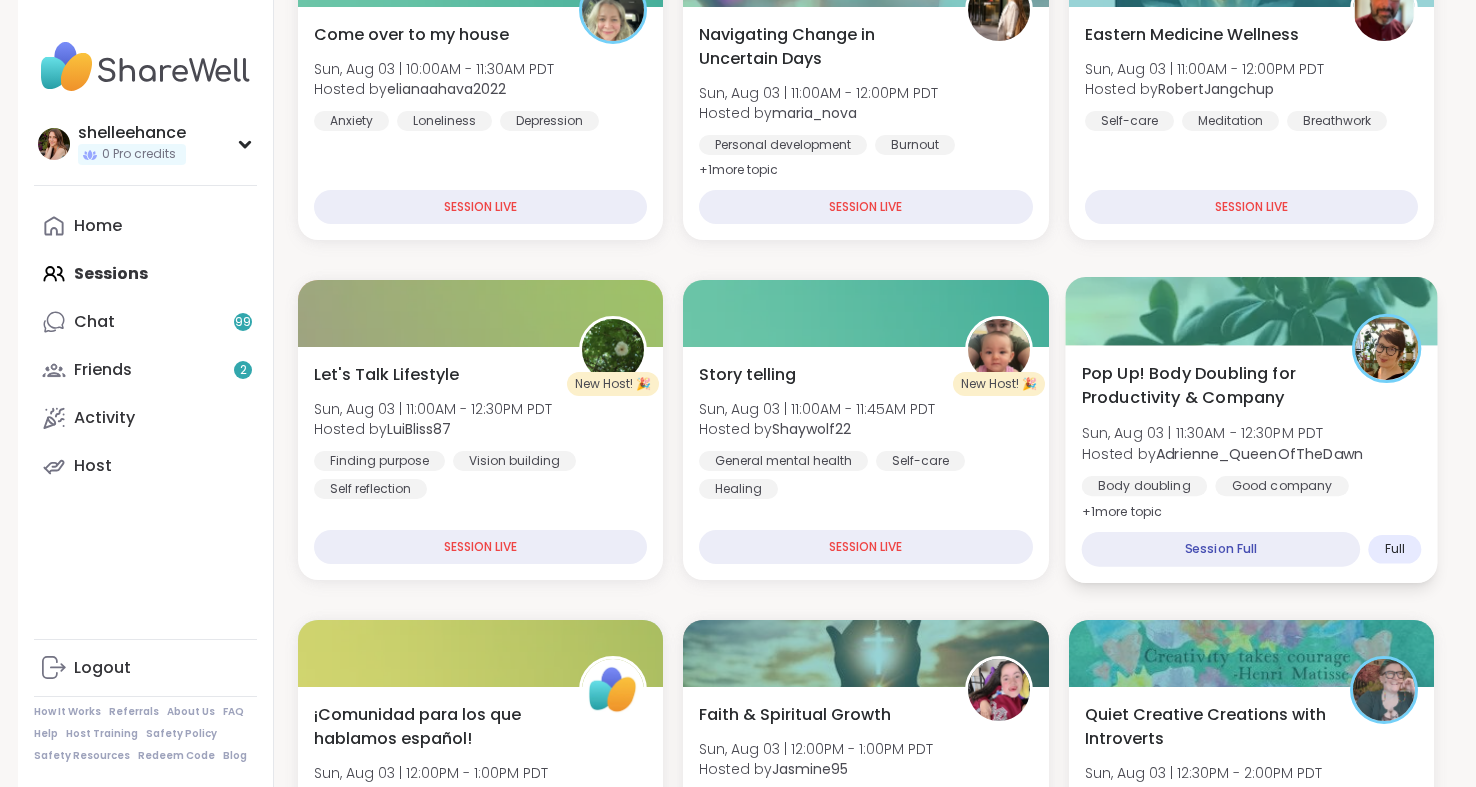 click on "Body doubling Good company Goal-setting" at bounding box center [1251, 500] 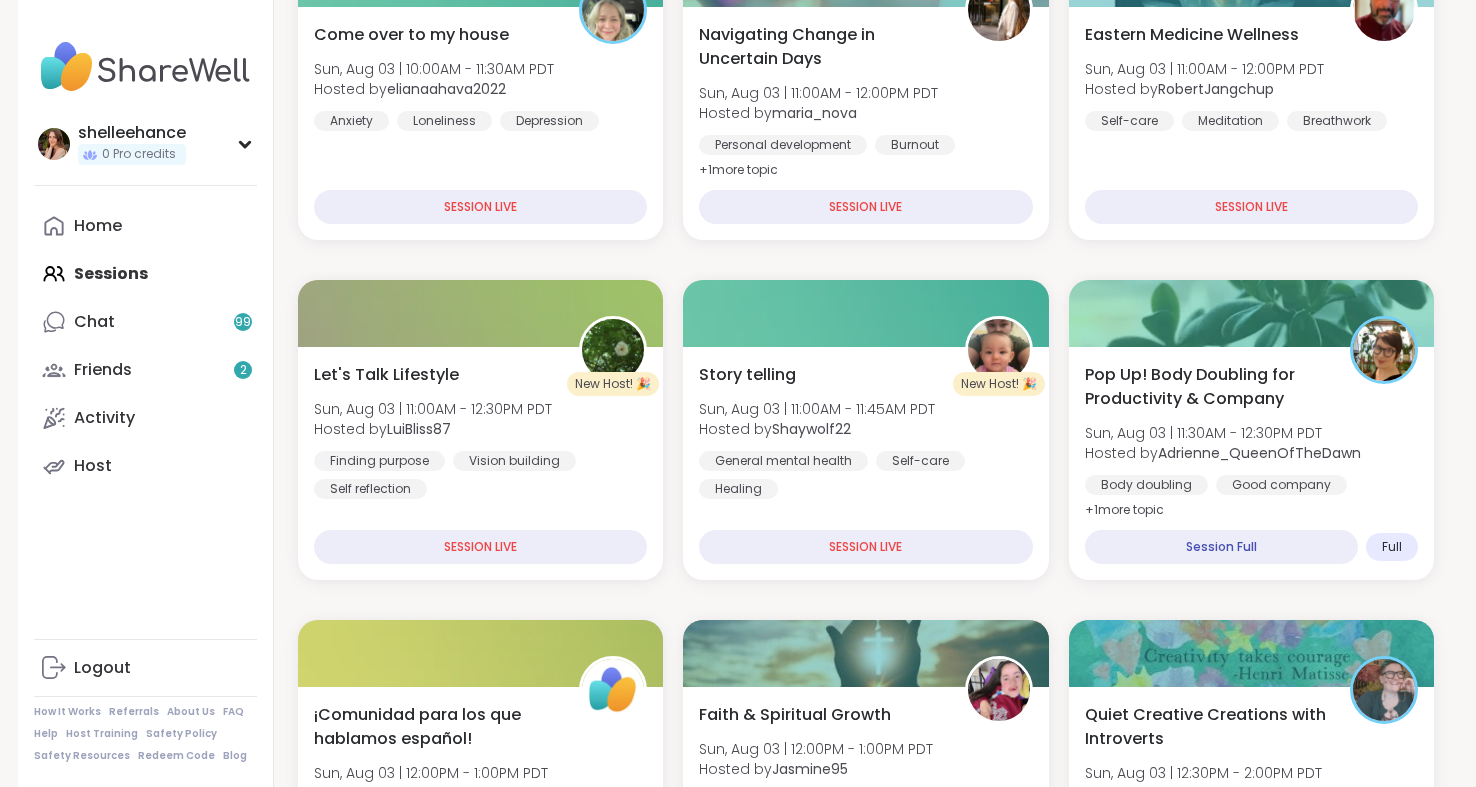 click on "Come over to my house Sun, Aug 03 | 10:00AM - 11:30AM PDT Hosted by  elianaahava2022 Anxiety Loneliness Depression SESSION LIVE Navigating Change in Uncertain Days Sun, Aug 03 | 11:00AM - 12:00PM PDT Hosted by  maria_nova Personal development Burnout Anxiety + 1  more topic SESSION LIVE Eastern Medicine Wellness Sun, Aug 03 | 11:00AM - 12:00PM PDT Hosted by  RobertJangchup Self-care Meditation Breathwork SESSION LIVE New Host! 🎉 Let's Talk Lifestyle Sun, Aug 03 | 11:00AM - 12:30PM PDT Hosted by  LuiBliss87 Finding purpose Vision building Self reflection SESSION LIVE New Host! 🎉 Story telling  Sun, Aug 03 | 11:00AM - 11:45AM PDT Hosted by  Shaywolf22 General mental health Self-care Healing SESSION LIVE Pop Up! Body Doubling for Productivity & Company Sun, Aug 03 | 11:30AM - 12:30PM PDT Hosted by  Adrienne_QueenOfTheDawn Body doubling Good company Goal-setting + 1  more topic Session Full Full ¡Comunidad para los que hablamos español! Sun, Aug 03 | 12:00PM - 1:00PM PDT This session is Group-hosted" at bounding box center [866, 1960] 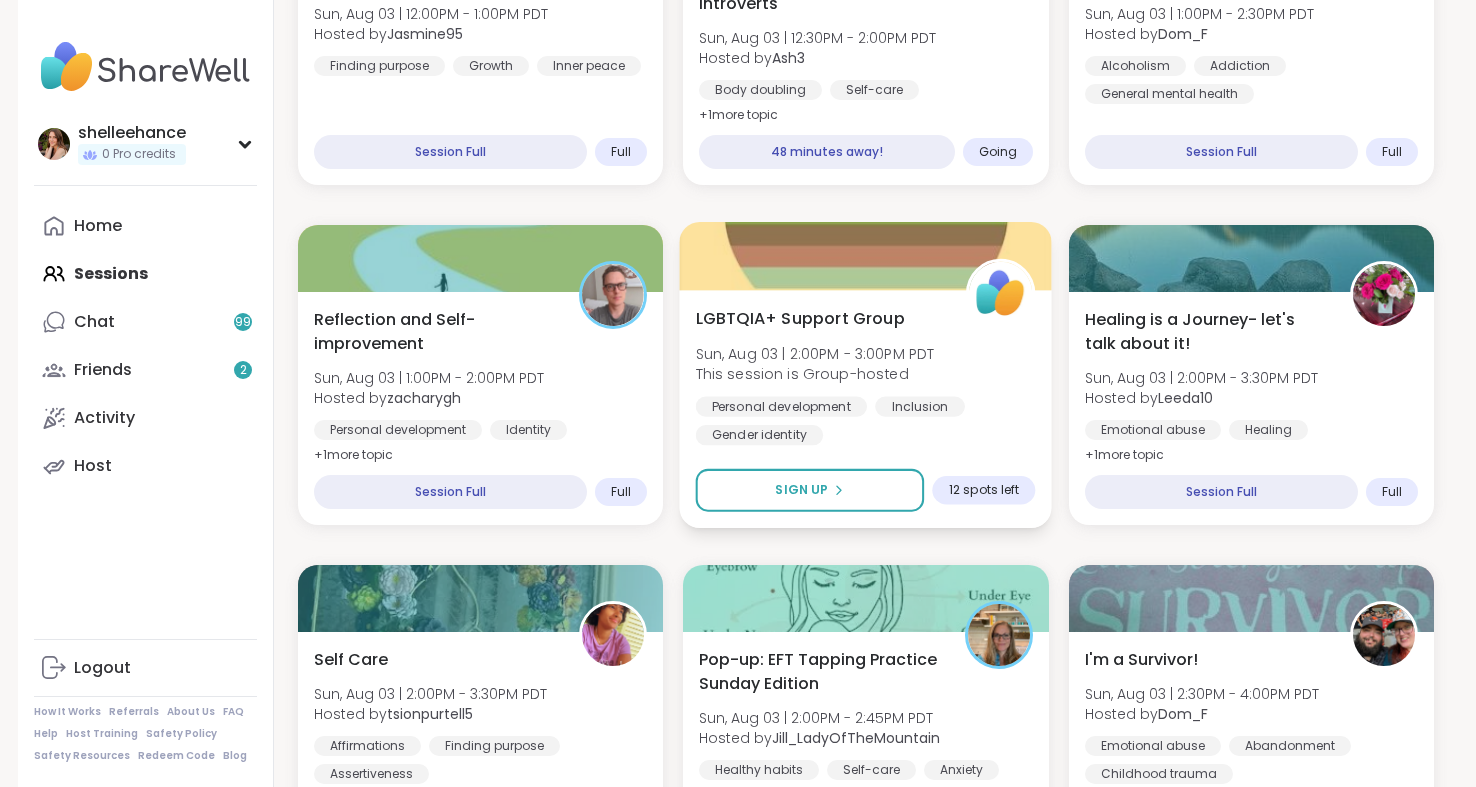 scroll, scrollTop: 989, scrollLeft: 0, axis: vertical 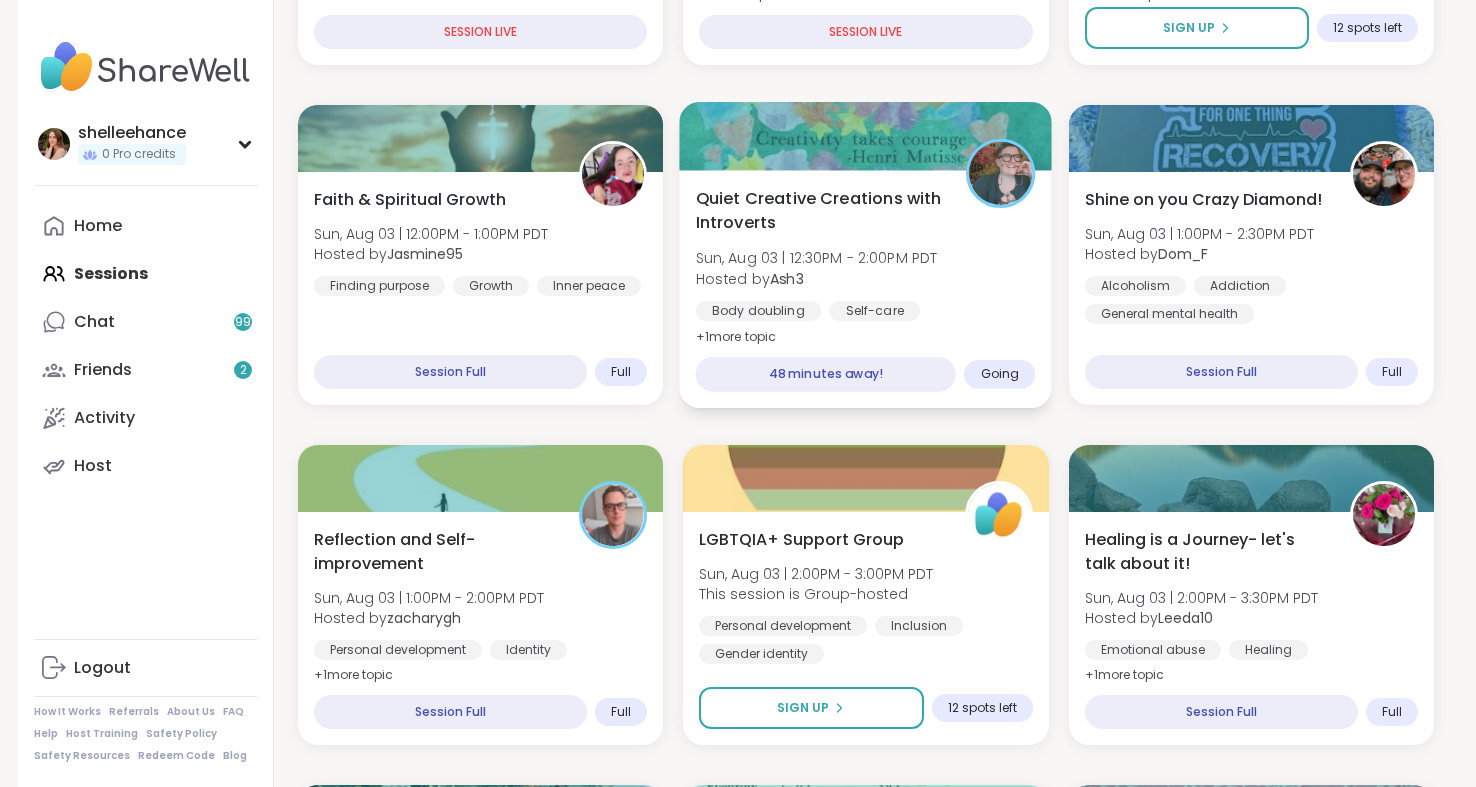 click on "Quiet Creative Creations with Introverts Sun, Aug 03 | 12:30PM - 2:00PM PDT Hosted by  Ash3 Body doubling Self-care Healthy habits + 1  more topic" at bounding box center (866, 267) 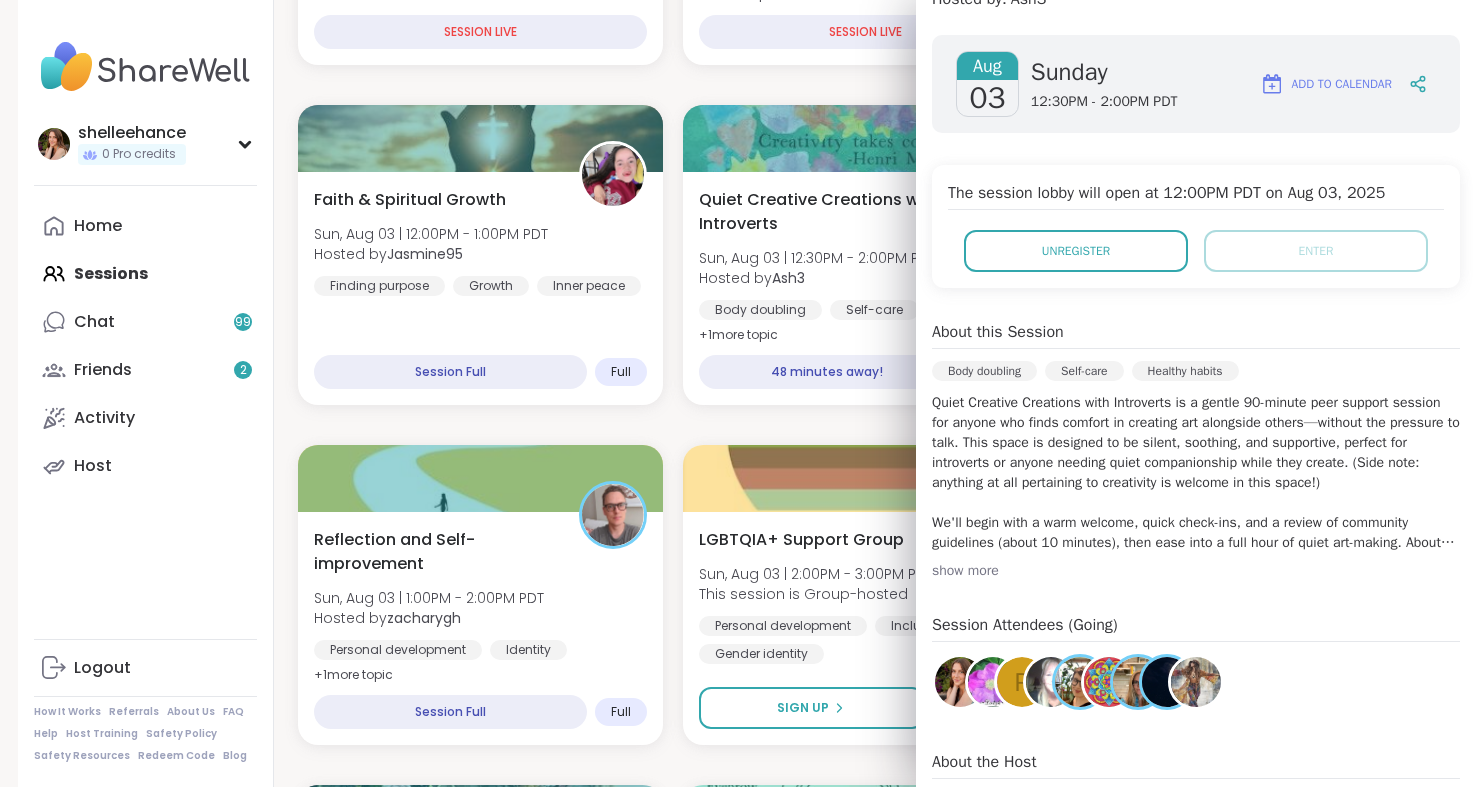 scroll, scrollTop: 267, scrollLeft: 0, axis: vertical 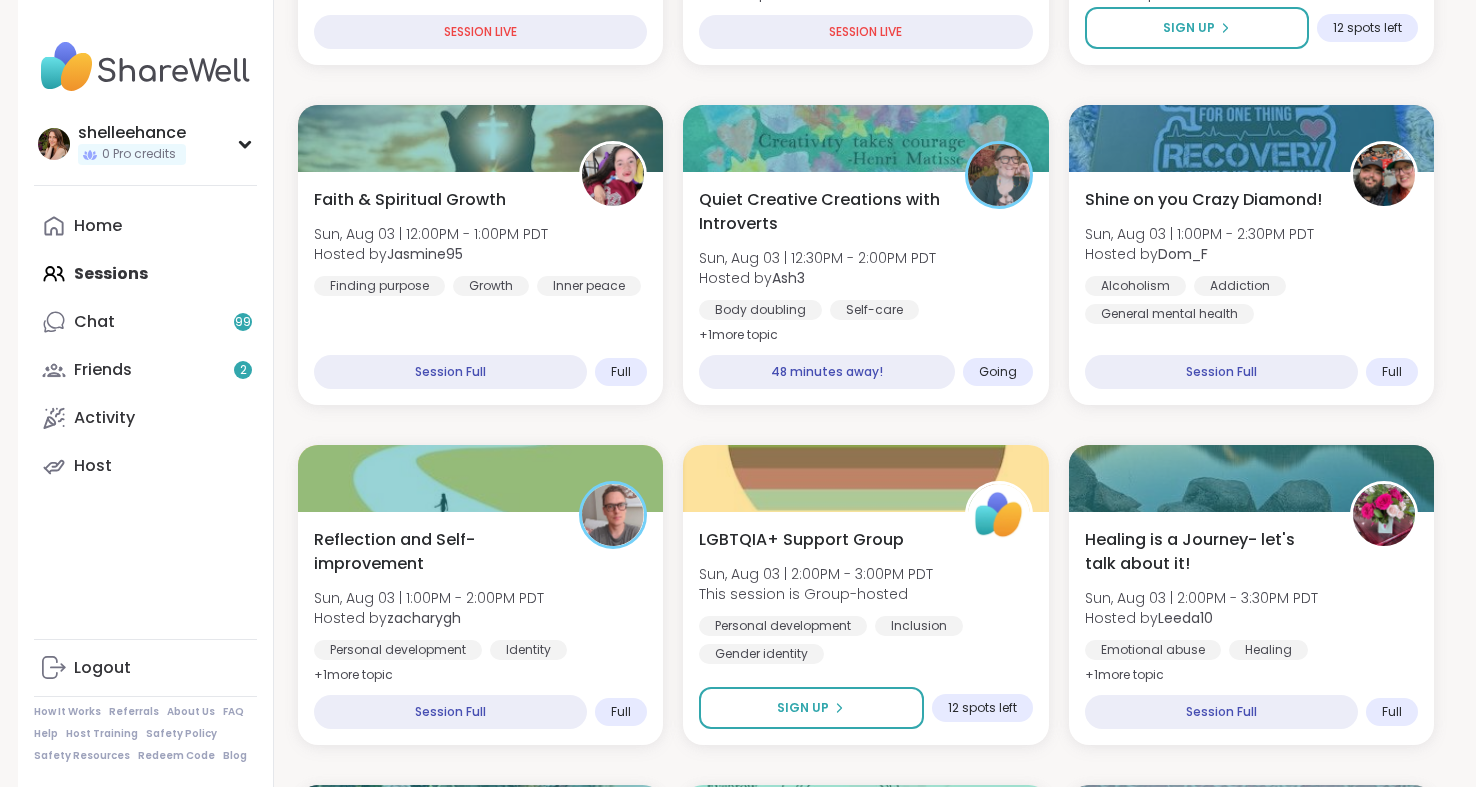 click on "Navigating Change in Uncertain Days Sun, Aug 03 | 11:00AM - 12:00PM PDT Hosted by  maria_nova Personal development Burnout Anxiety + 1  more topic SESSION LIVE Eastern Medicine Wellness Sun, Aug 03 | 11:00AM - 12:00PM PDT Hosted by  RobertJangchup Self-care Meditation Breathwork SESSION LIVE New Host! 🎉 Let's Talk Lifestyle Sun, Aug 03 | 11:00AM - 12:30PM PDT Hosted by  LuiBliss87 Finding purpose Vision building Self reflection SESSION LIVE New Host! 🎉 Story telling  Sun, Aug 03 | 11:00AM - 11:45AM PDT Hosted by  Shaywolf22 General mental health Self-care Healing SESSION LIVE Pop Up! Body Doubling for Productivity & Company Sun, Aug 03 | 11:30AM - 12:30PM PDT Hosted by  Adrienne_QueenOfTheDawn Body doubling Good company Goal-setting + 1  more topic SESSION LIVE ¡Comunidad para los que hablamos español! Sun, Aug 03 | 12:00PM - 1:00PM PDT This session is Group-hosted Personal development General mental health Racial identity + 2  more topic s Sign Up 12 spots left Faith & Spiritual Growth  Growth" at bounding box center (866, 1445) 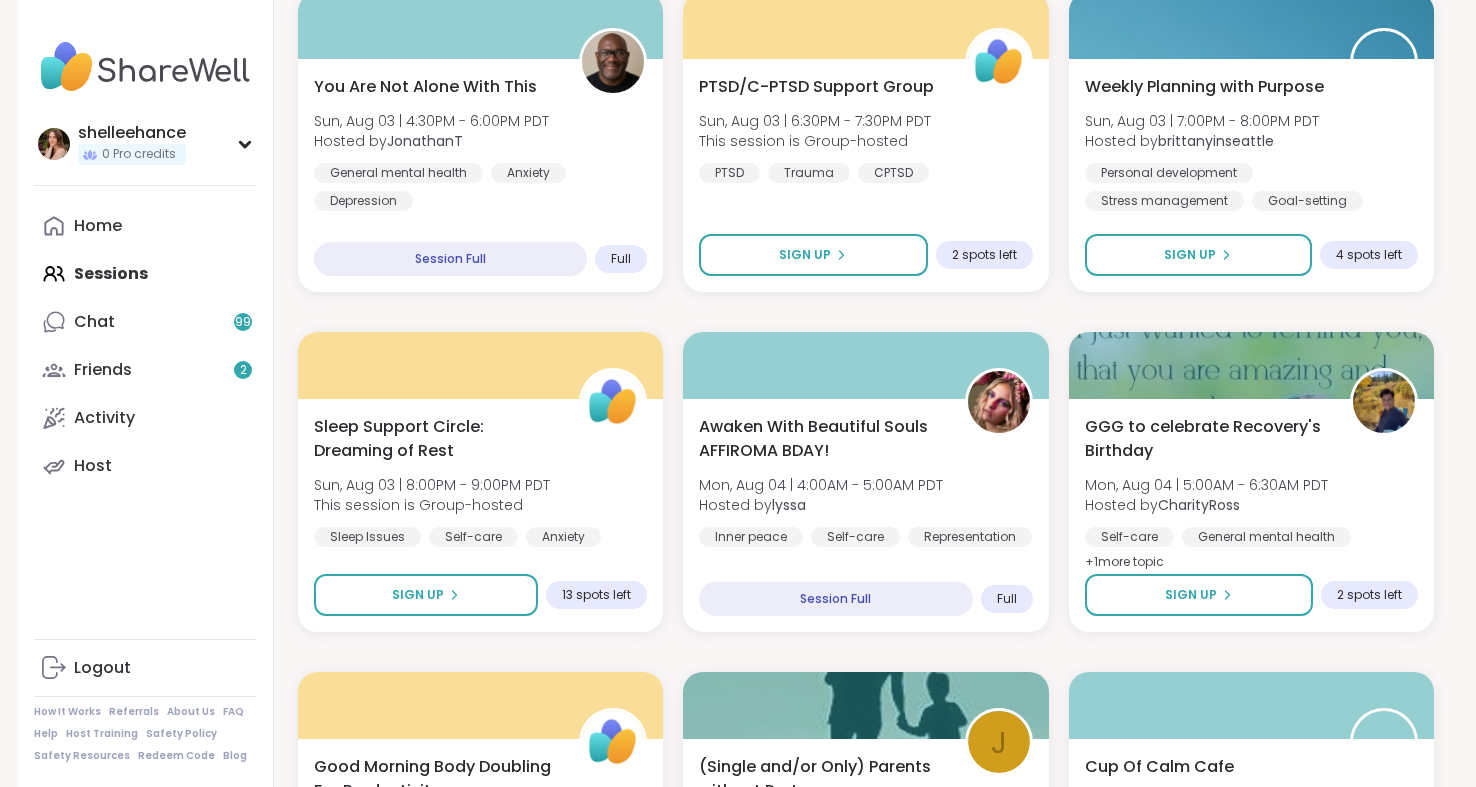 scroll, scrollTop: 2804, scrollLeft: 0, axis: vertical 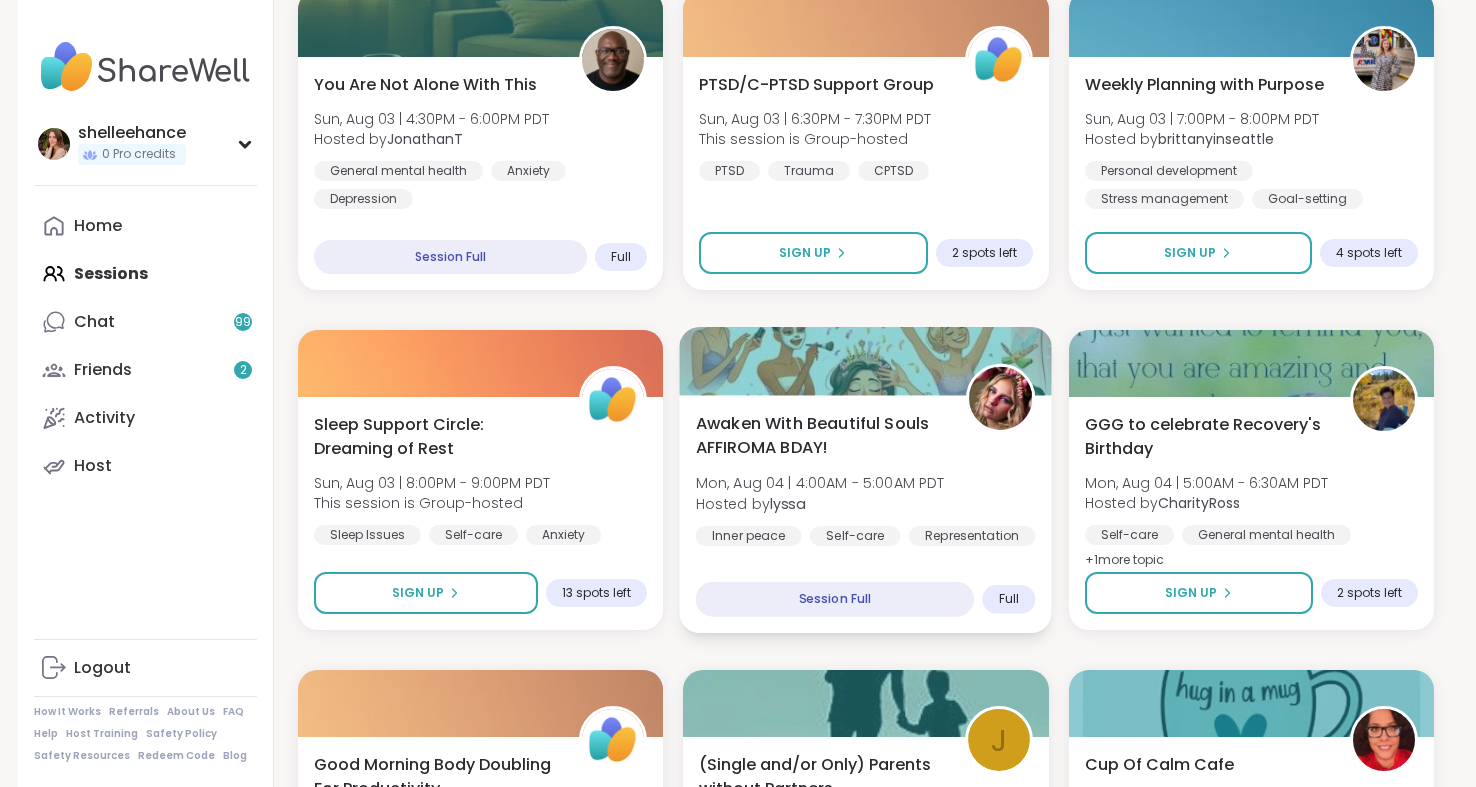 click on "Awaken With Beautiful Souls AFFIROMA BDAY! Mon, Aug 04 | 4:00AM - 5:00AM PDT Hosted by  lyssa Inner peace Self-care Representation Session Full Full" at bounding box center (866, 514) 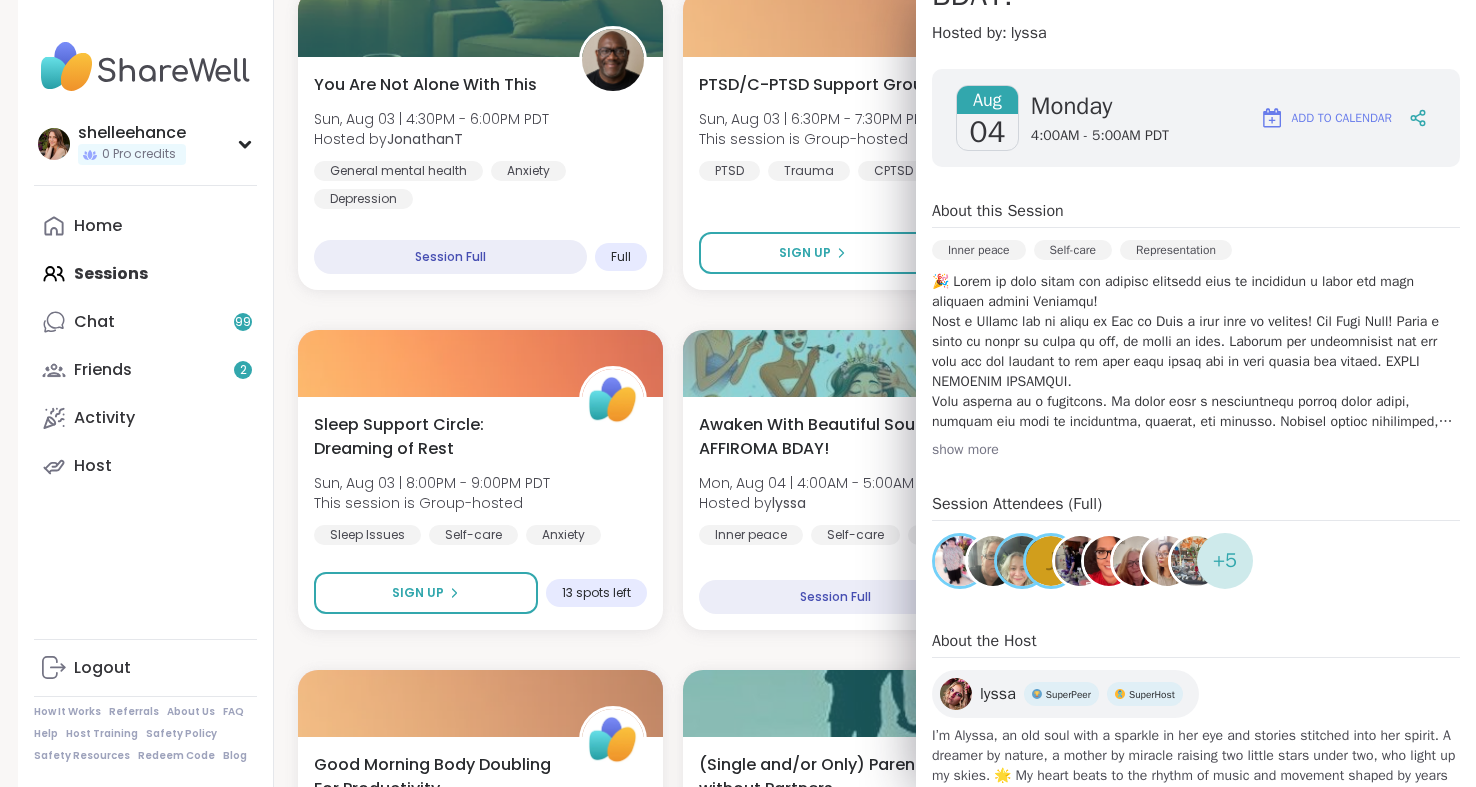 scroll, scrollTop: 262, scrollLeft: 0, axis: vertical 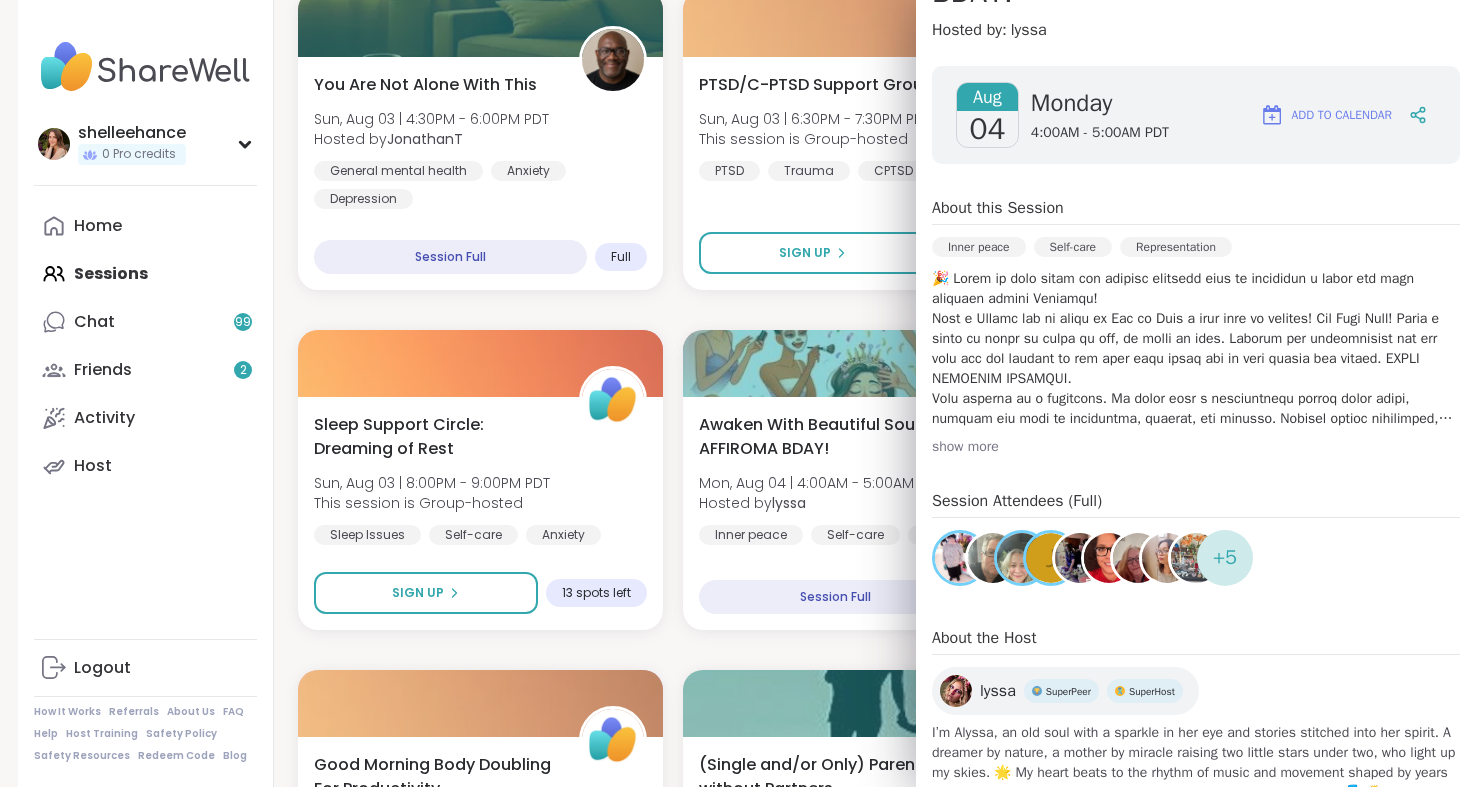 click on "Navigating Change in Uncertain Days Sun, Aug 03 | 11:00AM - 12:00PM PDT Hosted by  maria_nova Personal development Burnout Anxiety + 1  more topic SESSION LIVE Eastern Medicine Wellness Sun, Aug 03 | 11:00AM - 12:00PM PDT Hosted by  RobertJangchup Self-care Meditation Breathwork SESSION LIVE New Host! 🎉 Let's Talk Lifestyle Sun, Aug 03 | 11:00AM - 12:30PM PDT Hosted by  LuiBliss87 Finding purpose Vision building Self reflection SESSION LIVE New Host! 🎉 Story telling  Sun, Aug 03 | 11:00AM - 11:45AM PDT Hosted by  Shaywolf22 General mental health Self-care Healing SESSION LIVE Pop Up! Body Doubling for Productivity & Company Sun, Aug 03 | 11:30AM - 12:30PM PDT Hosted by  Adrienne_QueenOfTheDawn Body doubling Good company Goal-setting + 1  more topic SESSION LIVE ¡Comunidad para los que hablamos español! Sun, Aug 03 | 12:00PM - 1:00PM PDT This session is Group-hosted Personal development General mental health Racial identity + 2  more topic s Sign Up 12 spots left Faith & Spiritual Growth  Growth" at bounding box center (866, -370) 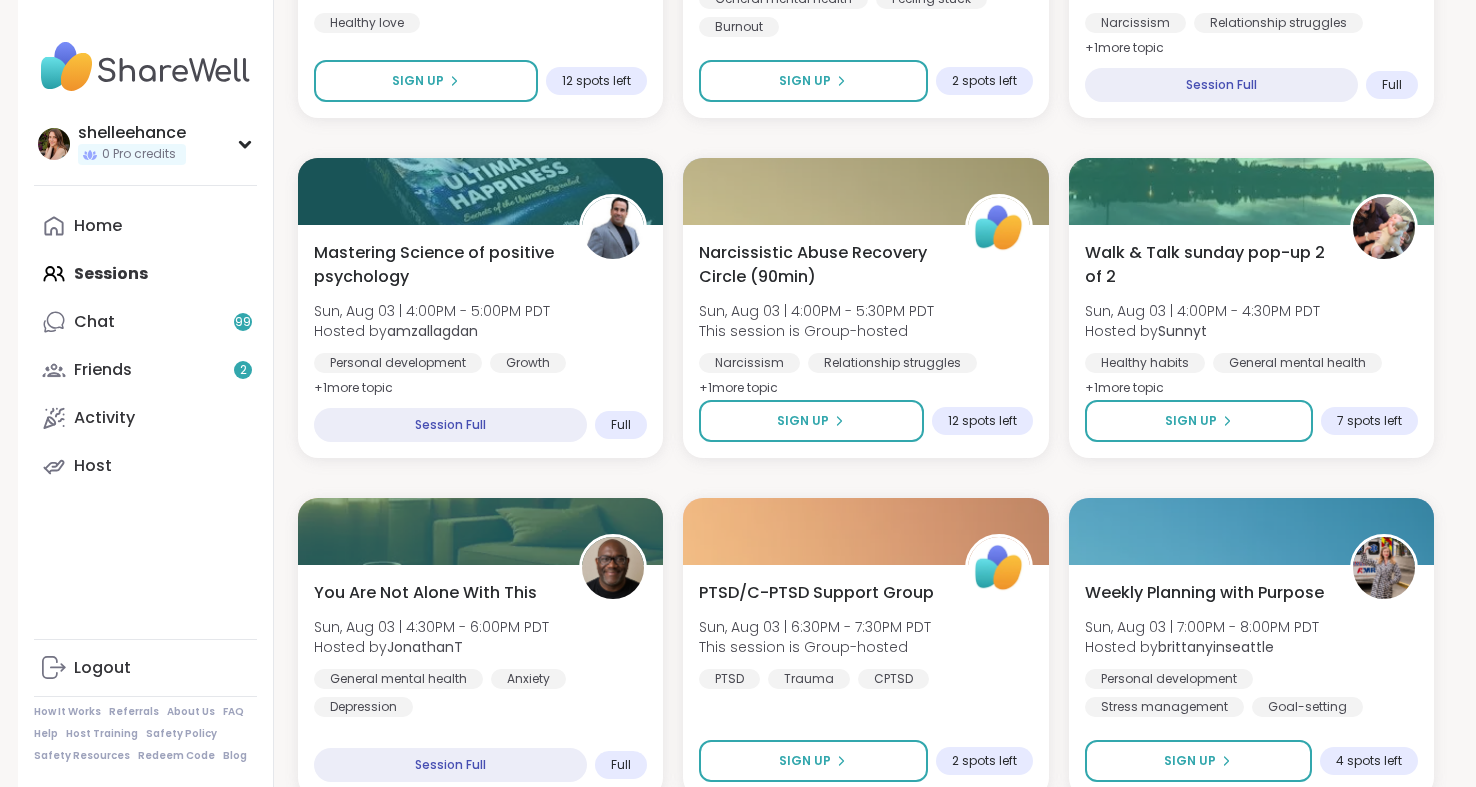 scroll, scrollTop: 2136, scrollLeft: 0, axis: vertical 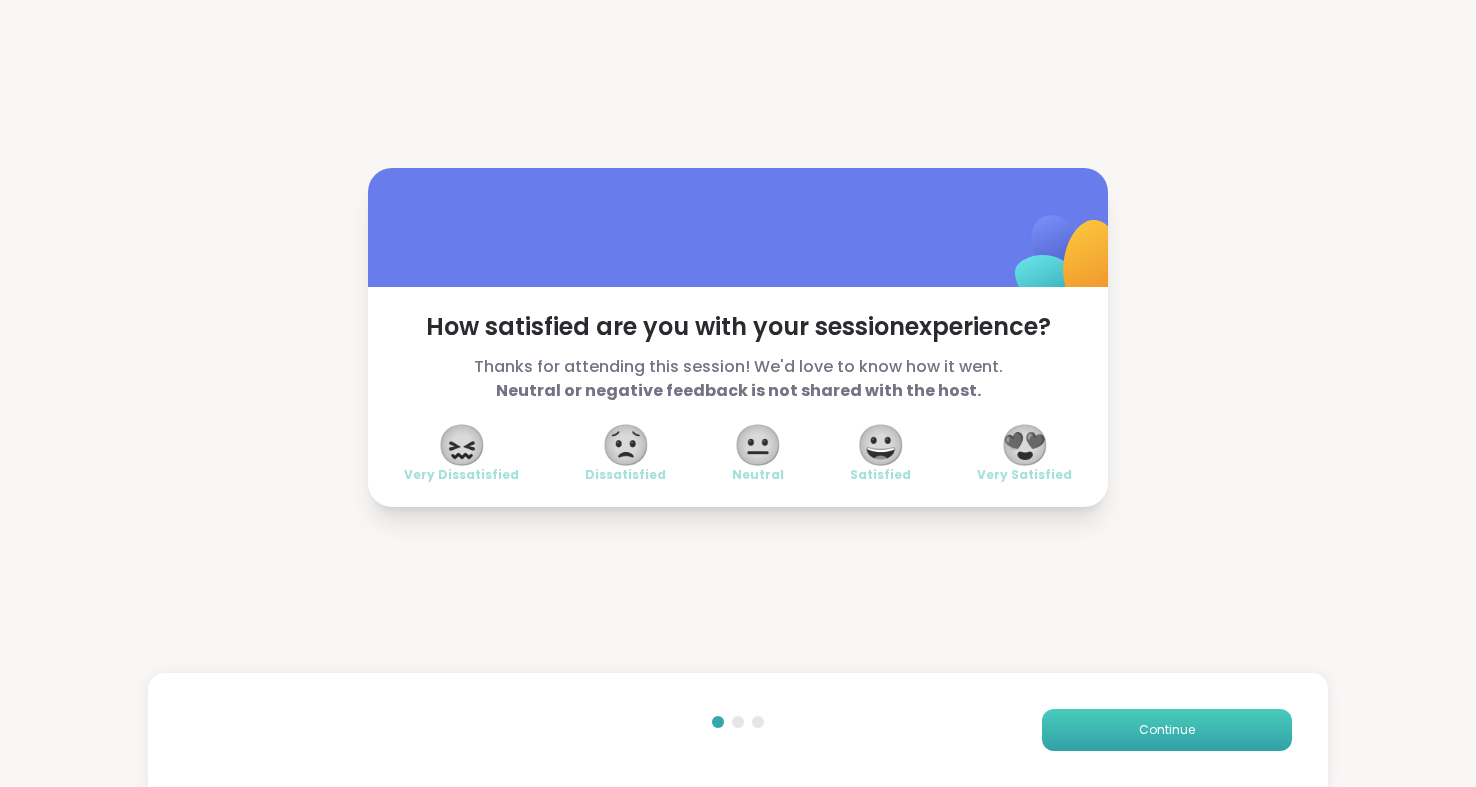 click on "Continue" at bounding box center [1167, 730] 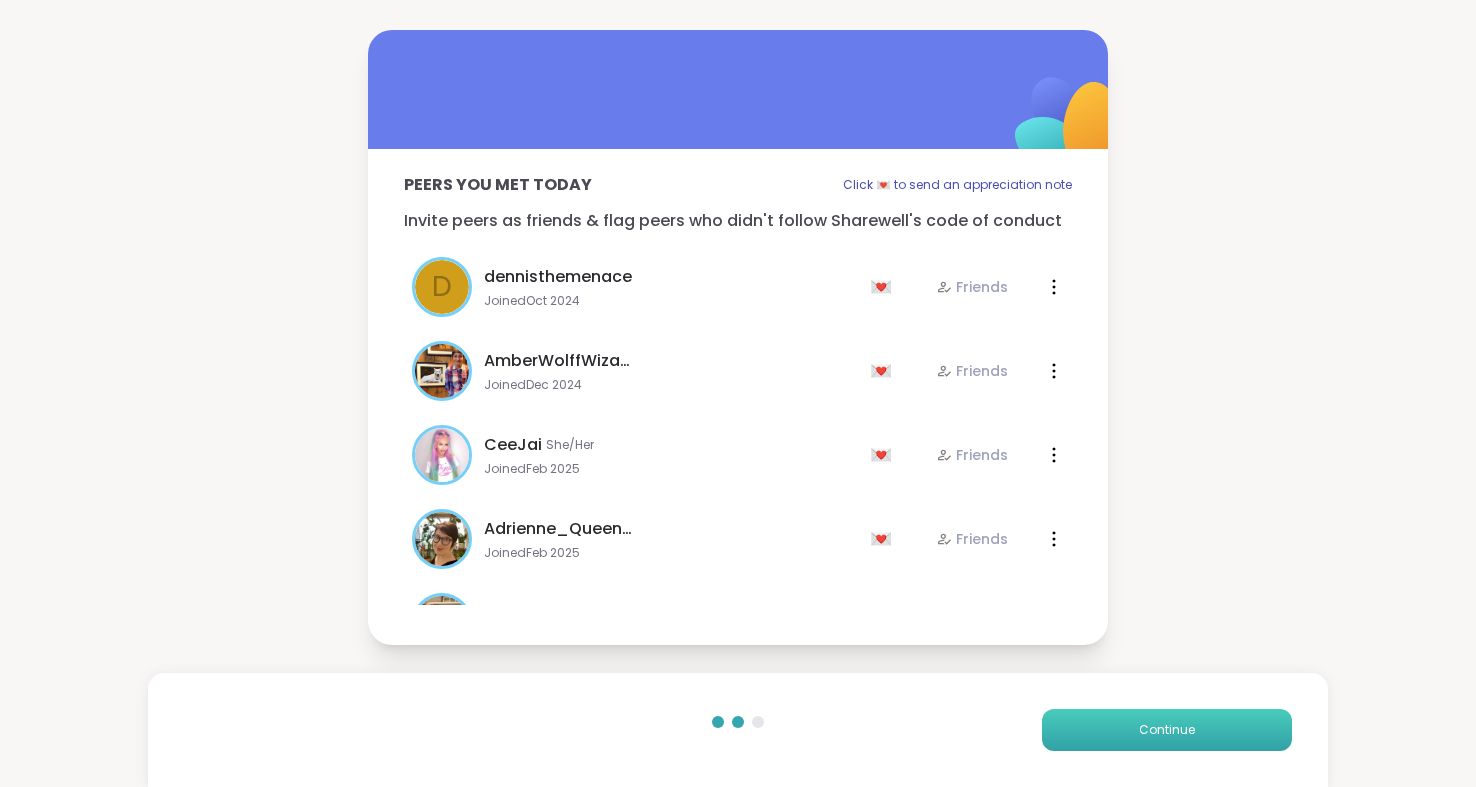 click on "Continue" at bounding box center [1167, 730] 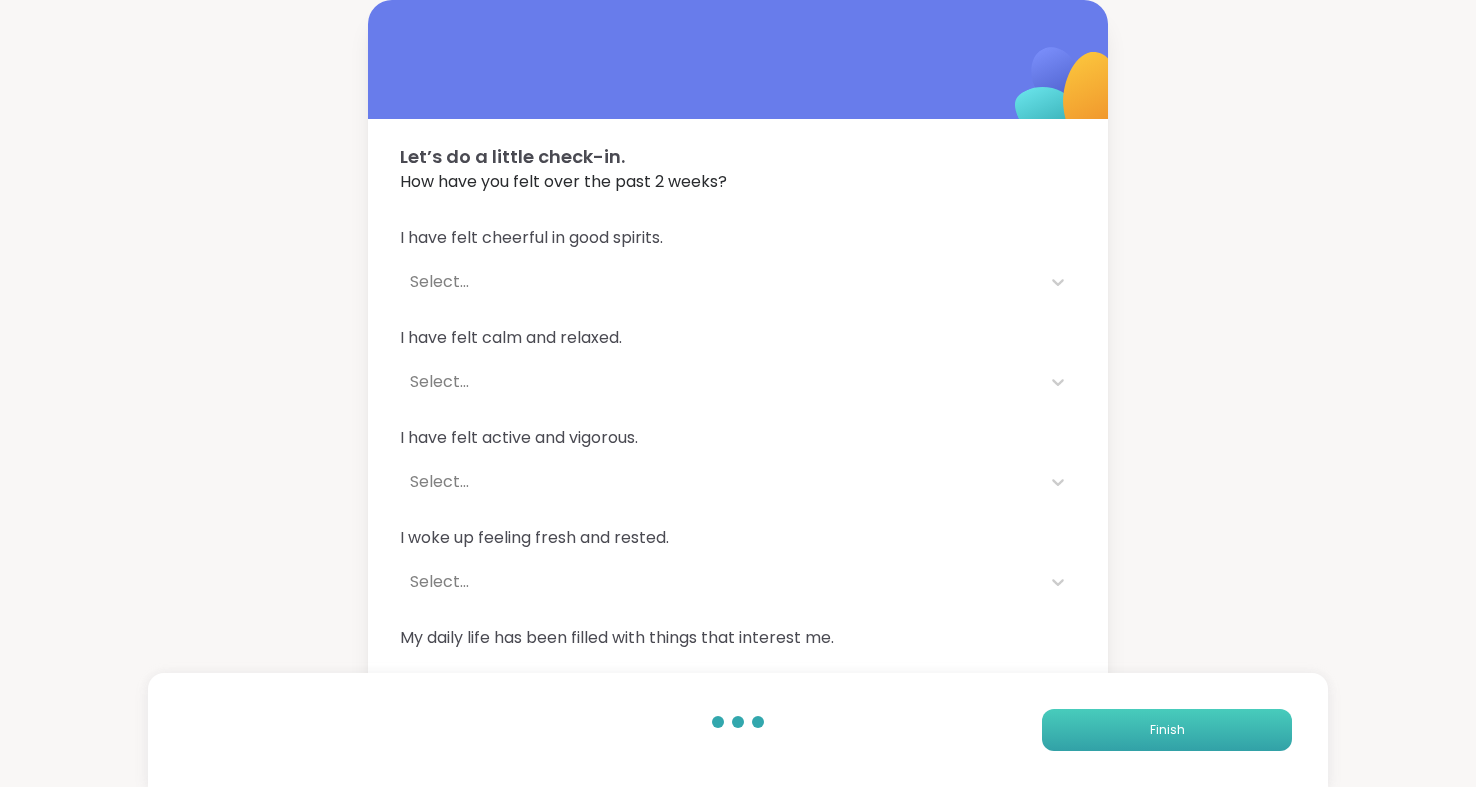 click on "Finish" at bounding box center (1167, 730) 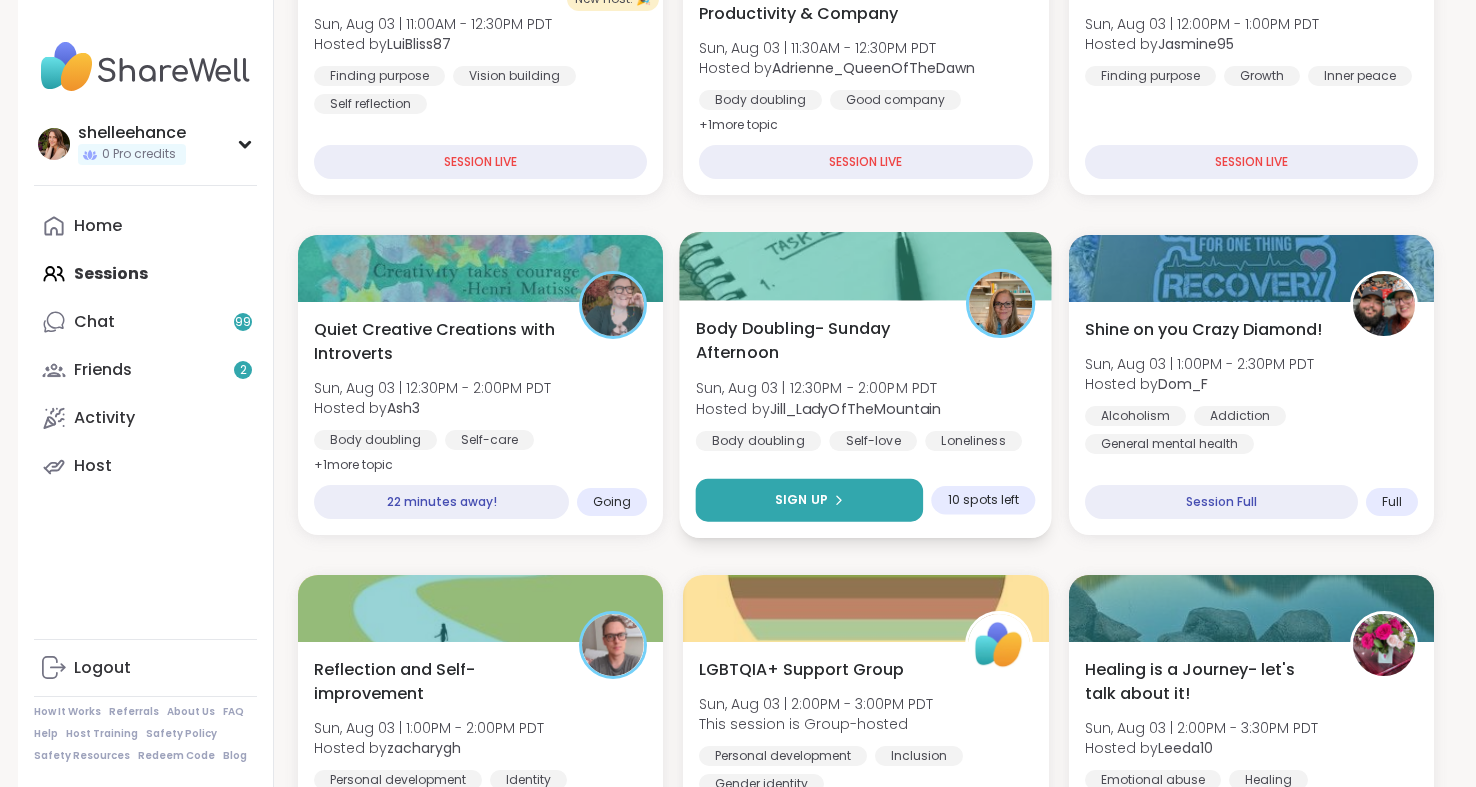 scroll, scrollTop: 517, scrollLeft: 0, axis: vertical 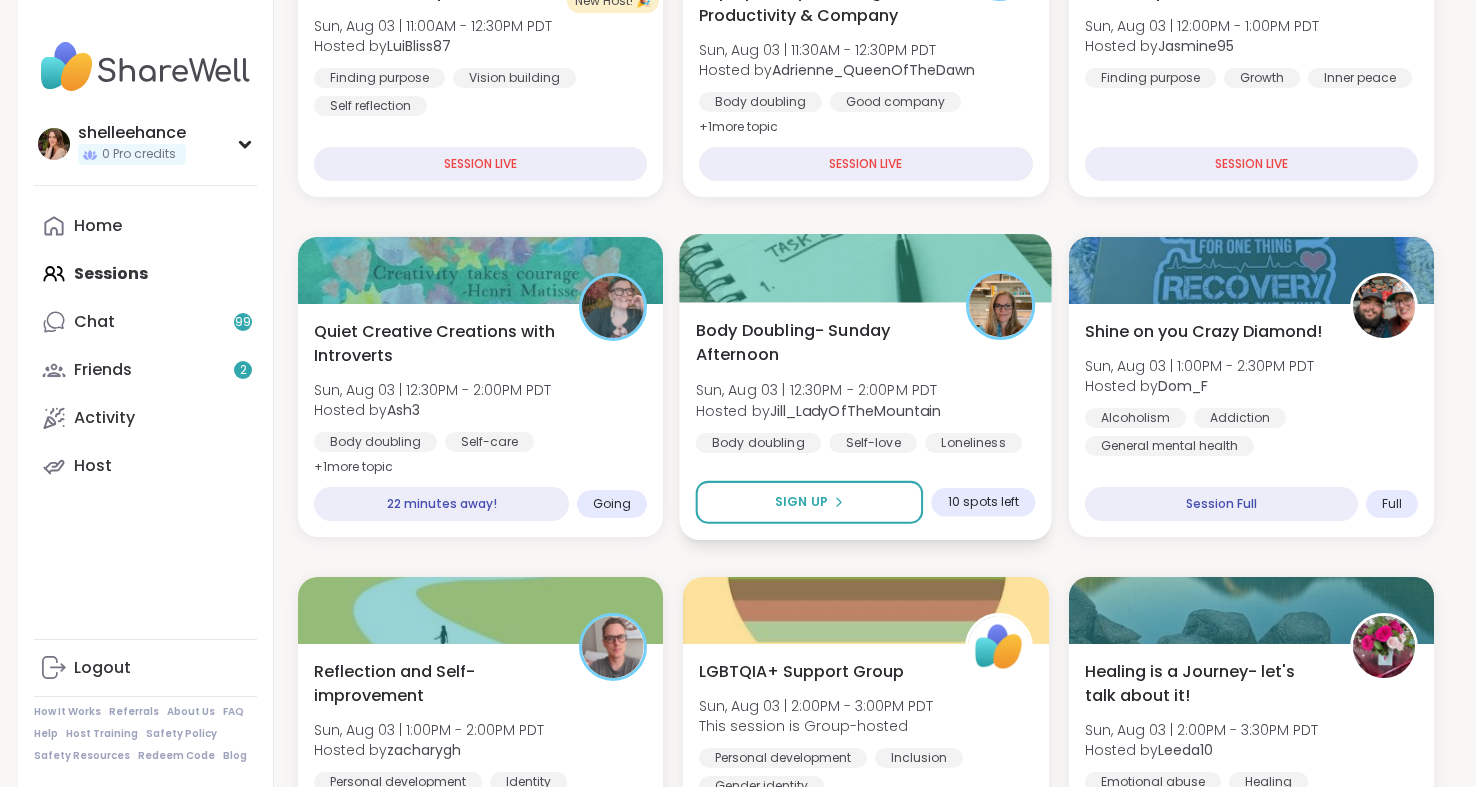 click on "Body Doubling- Sunday, Aug 03 | 12:30PM - 2:00PM PDT Hosted by [USERNAME] Body doubling Self-love Loneliness Sign Up 10 spots left" at bounding box center (866, 421) 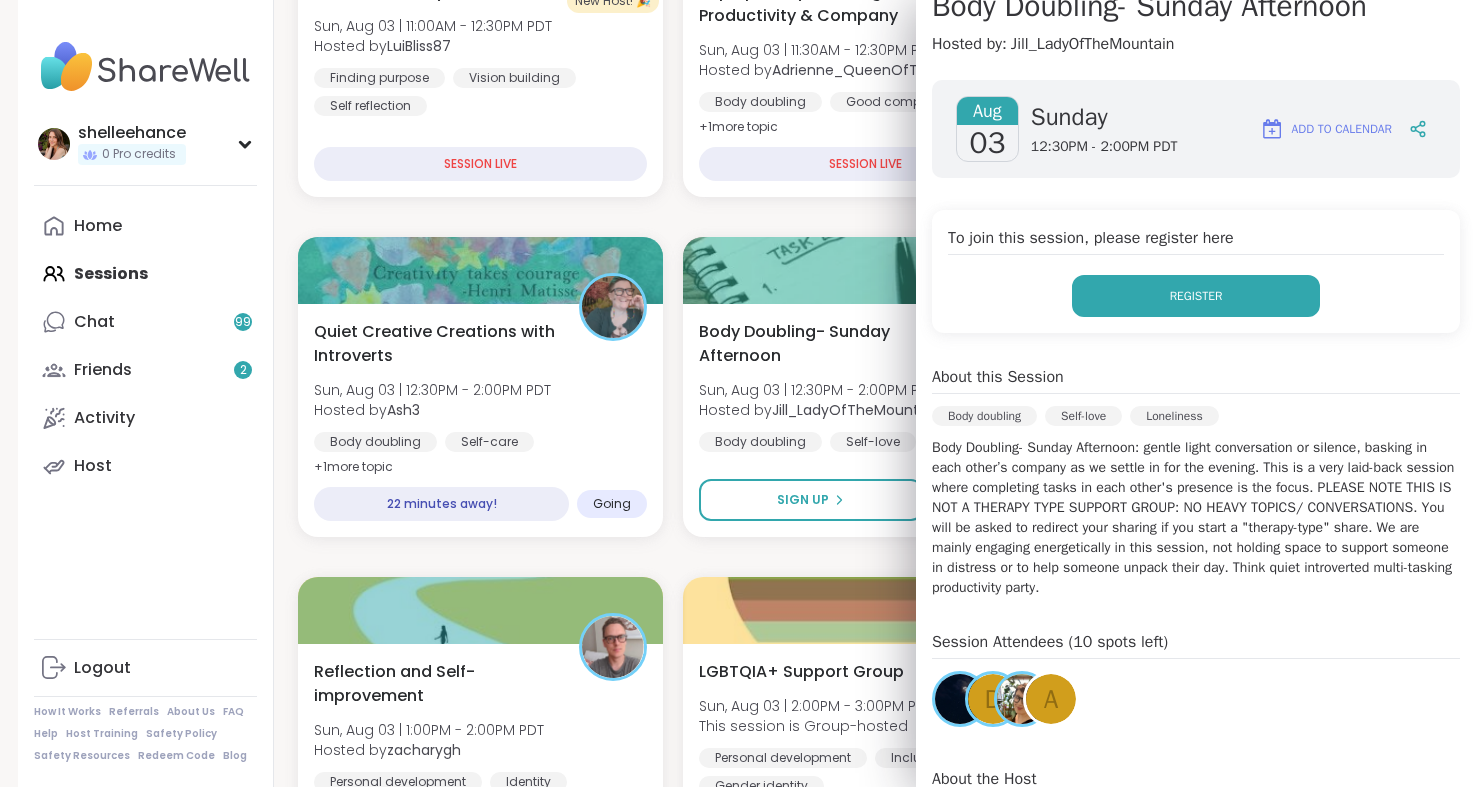 scroll, scrollTop: 213, scrollLeft: 0, axis: vertical 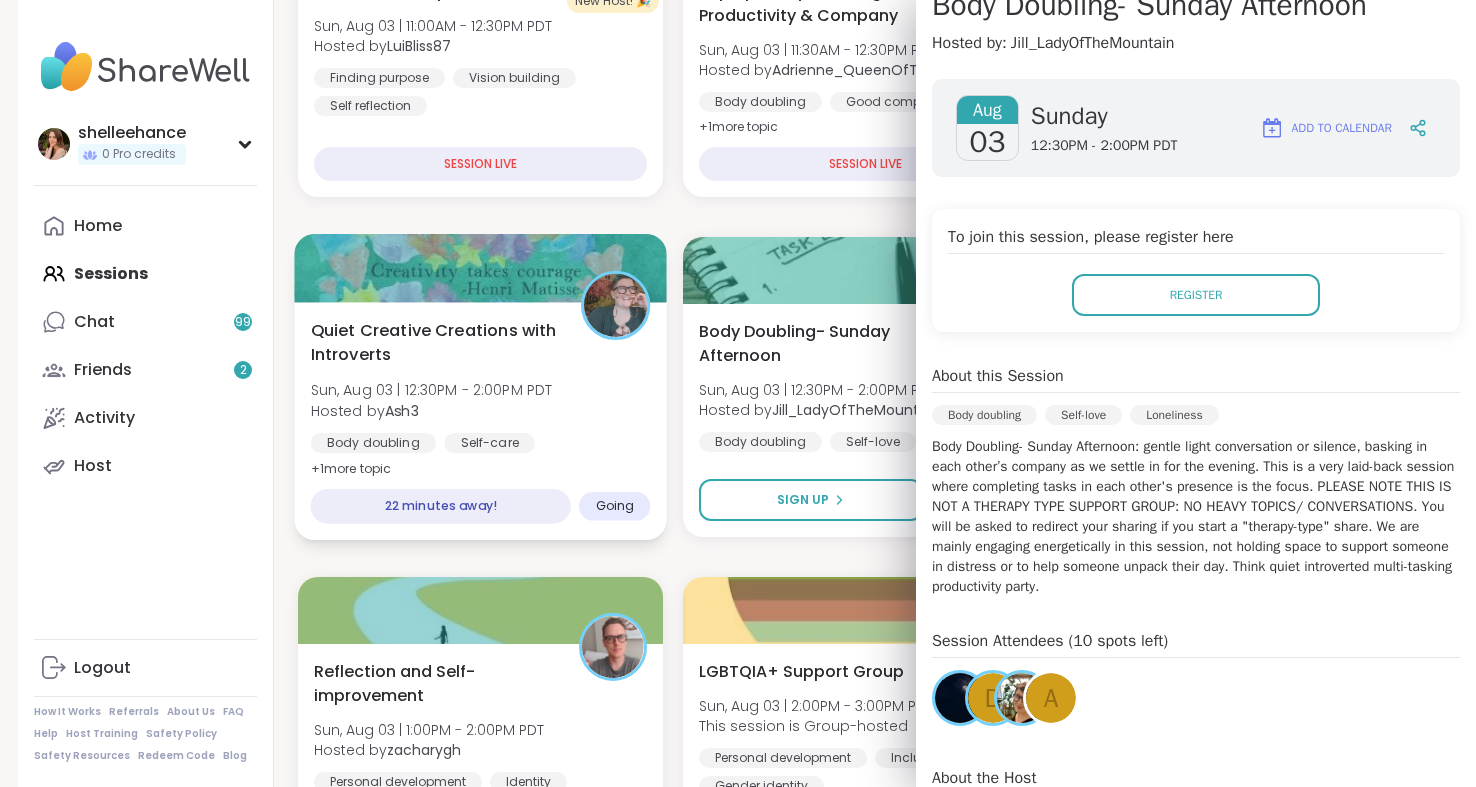 click on "Sun, Aug 03 | 12:30PM - 2:00PM PDT" at bounding box center (432, 390) 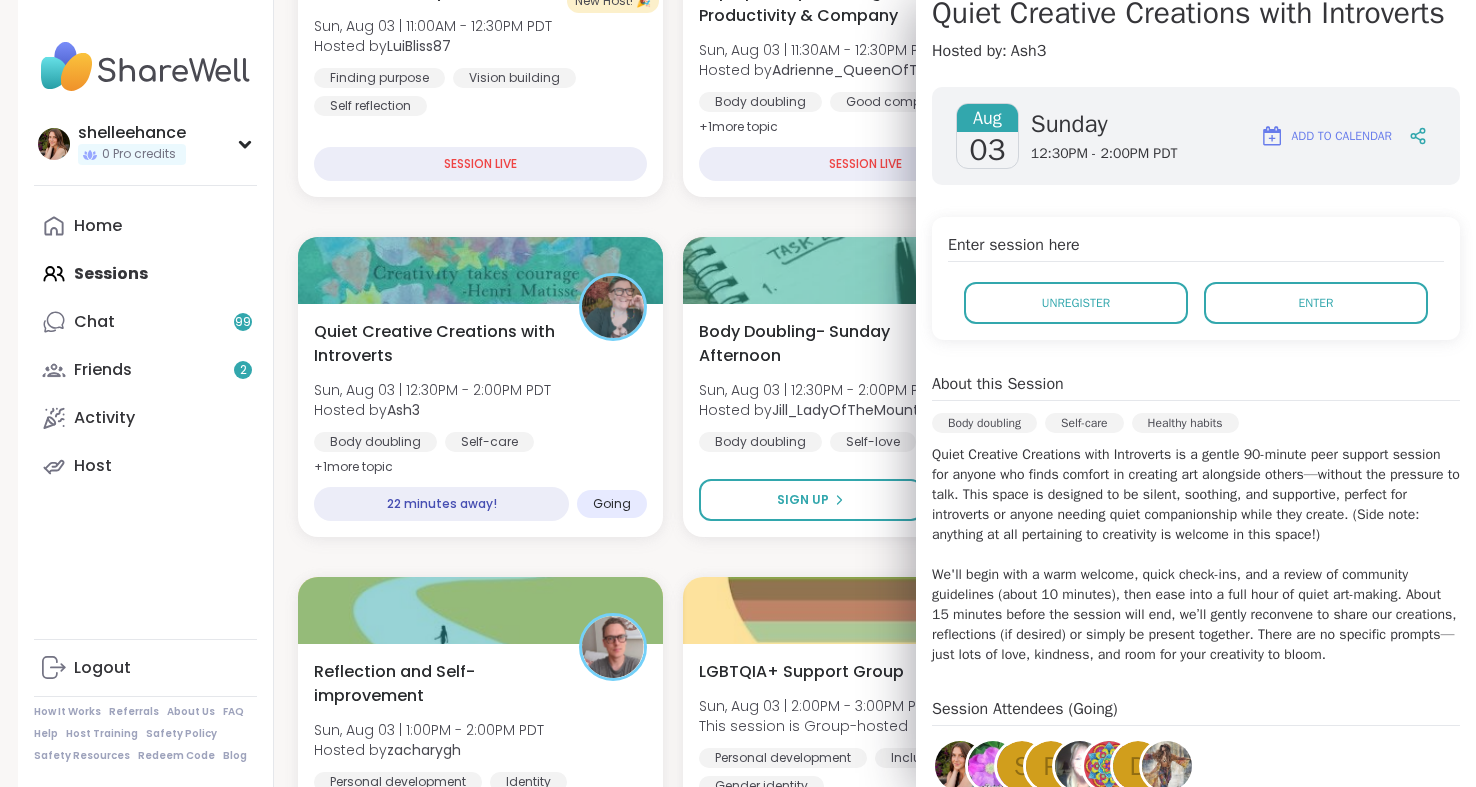 scroll, scrollTop: 13, scrollLeft: 0, axis: vertical 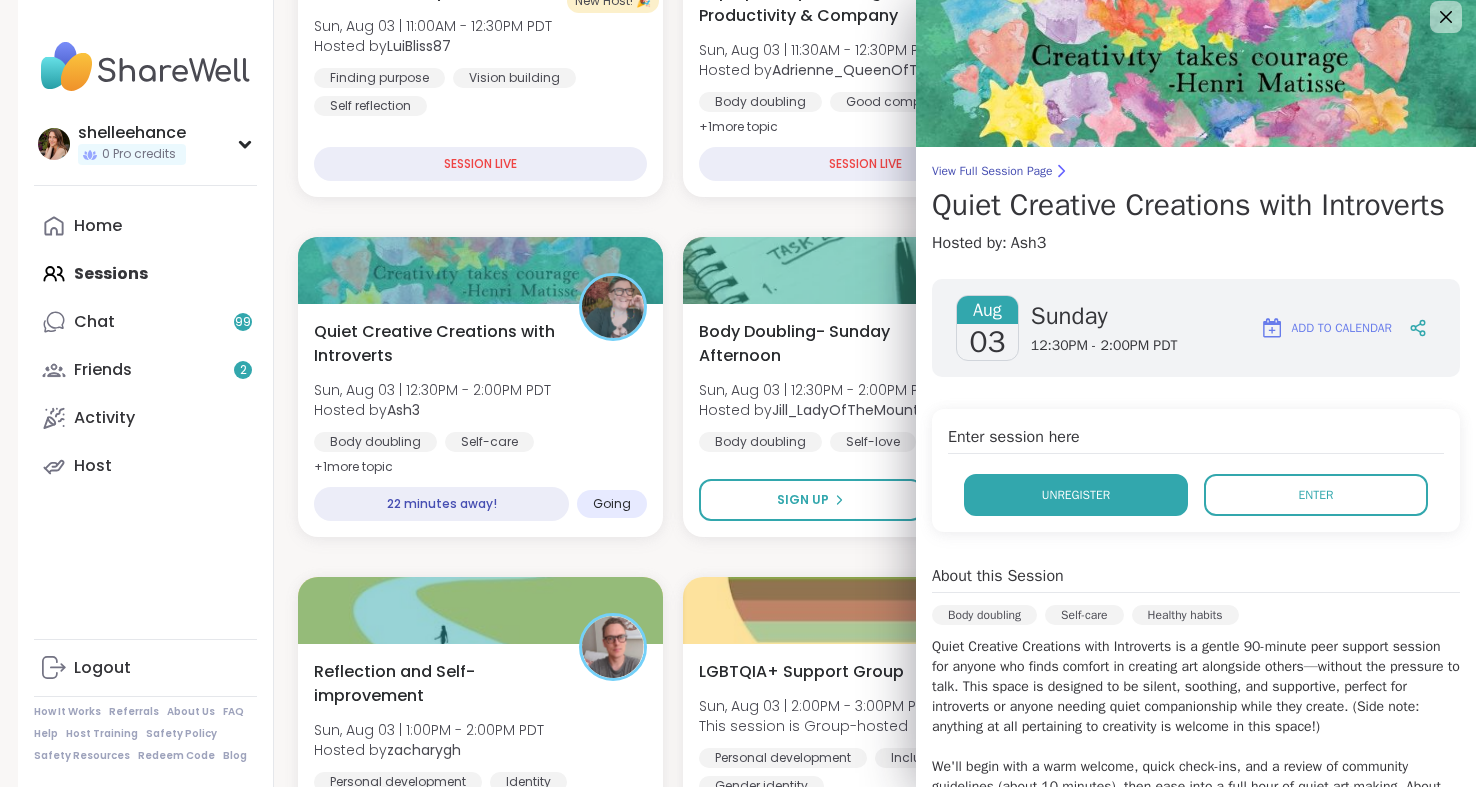 click on "Unregister" at bounding box center (1076, 495) 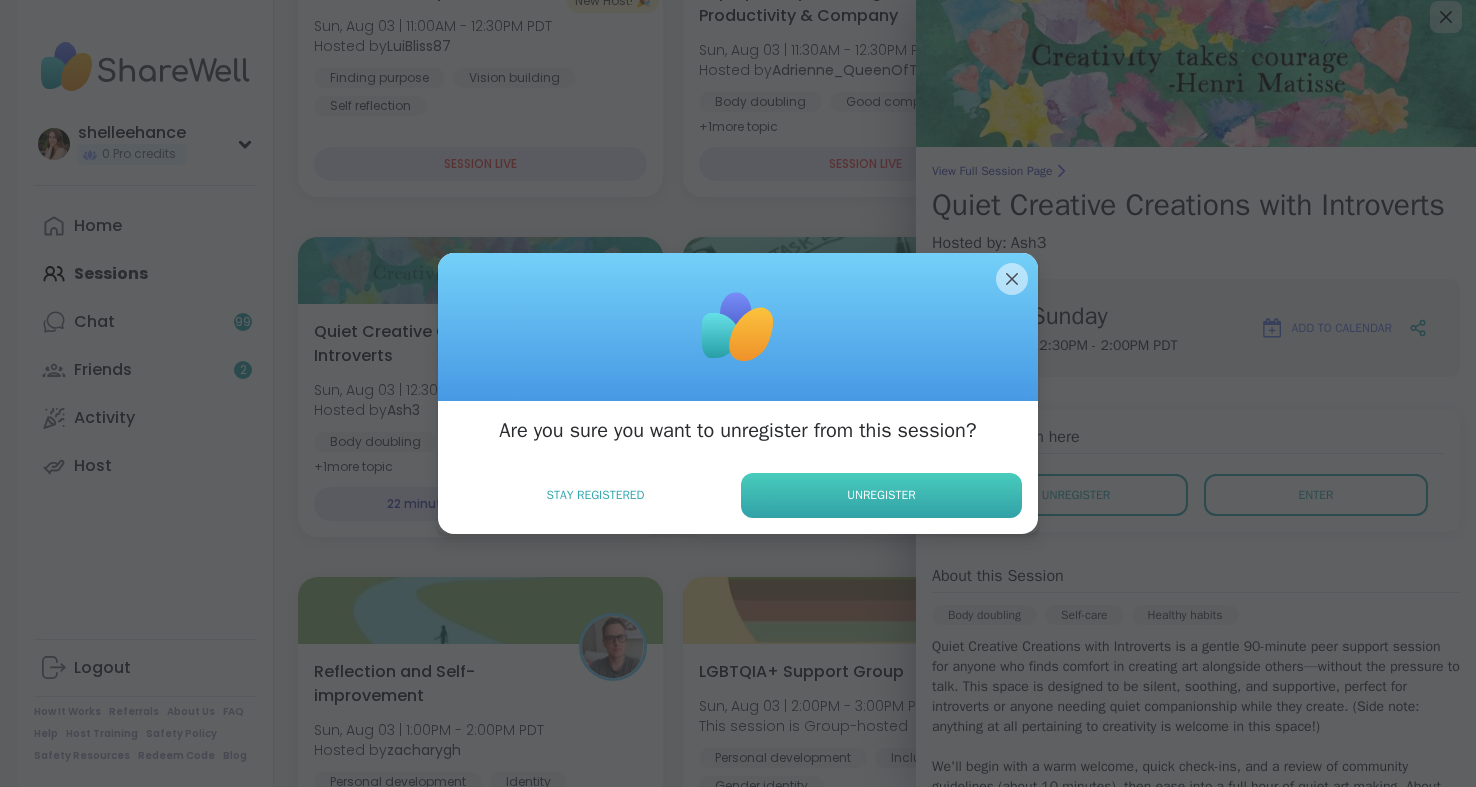 click on "Unregister" at bounding box center [881, 495] 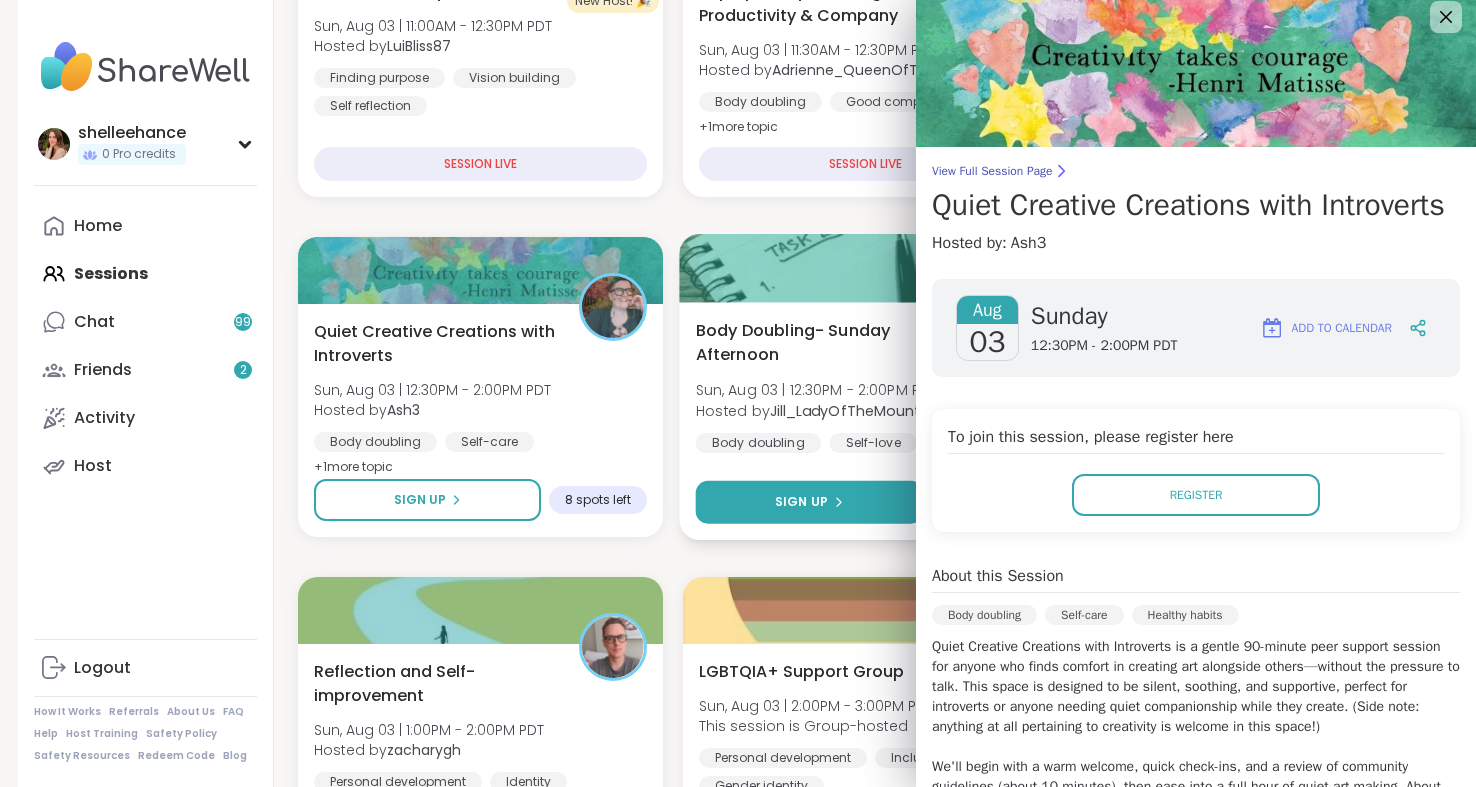 click on "Sign Up" at bounding box center (810, 502) 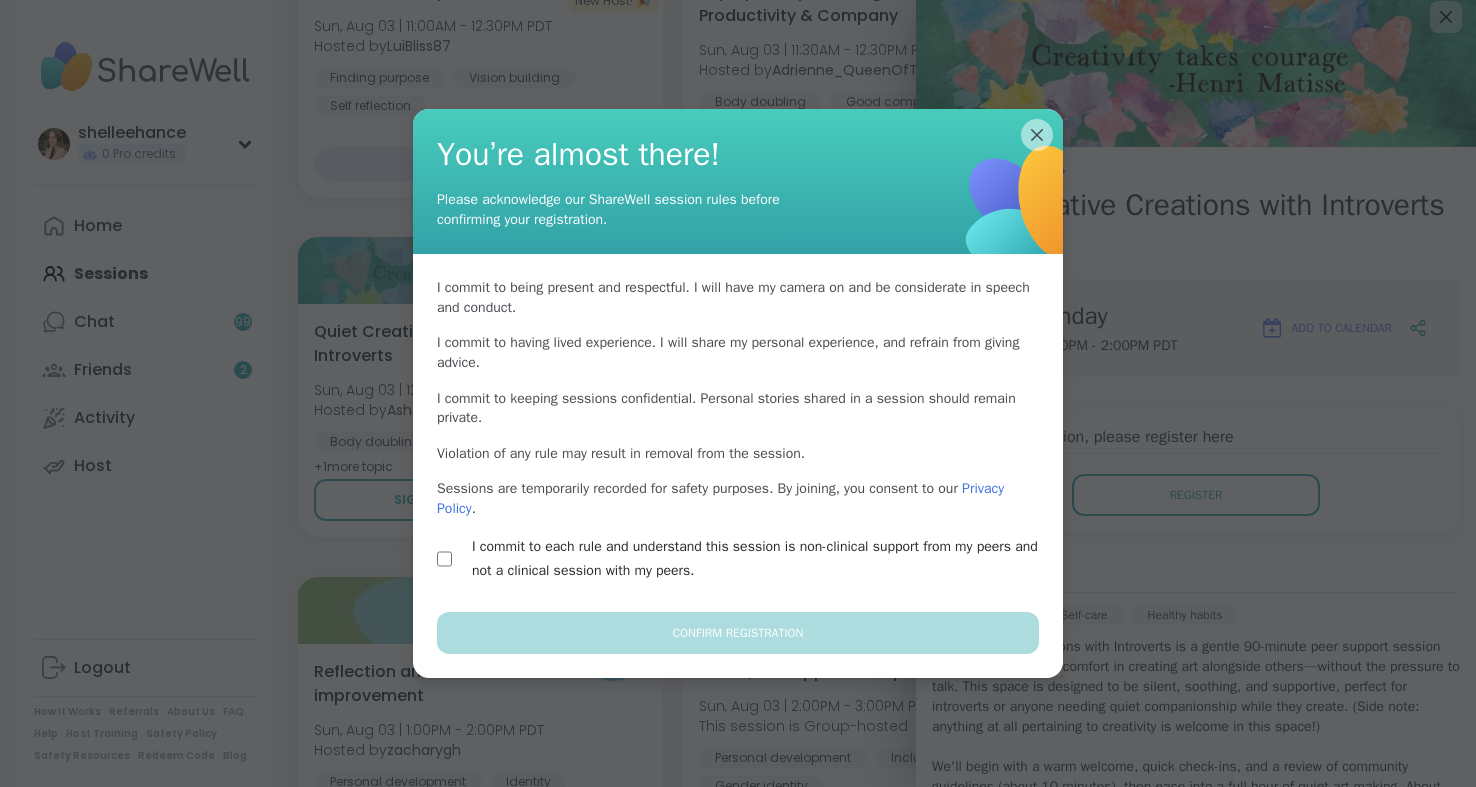 click on "I commit to each rule and understand this session is non-clinical support from my peers and not a clinical session with my peers." at bounding box center [761, 559] 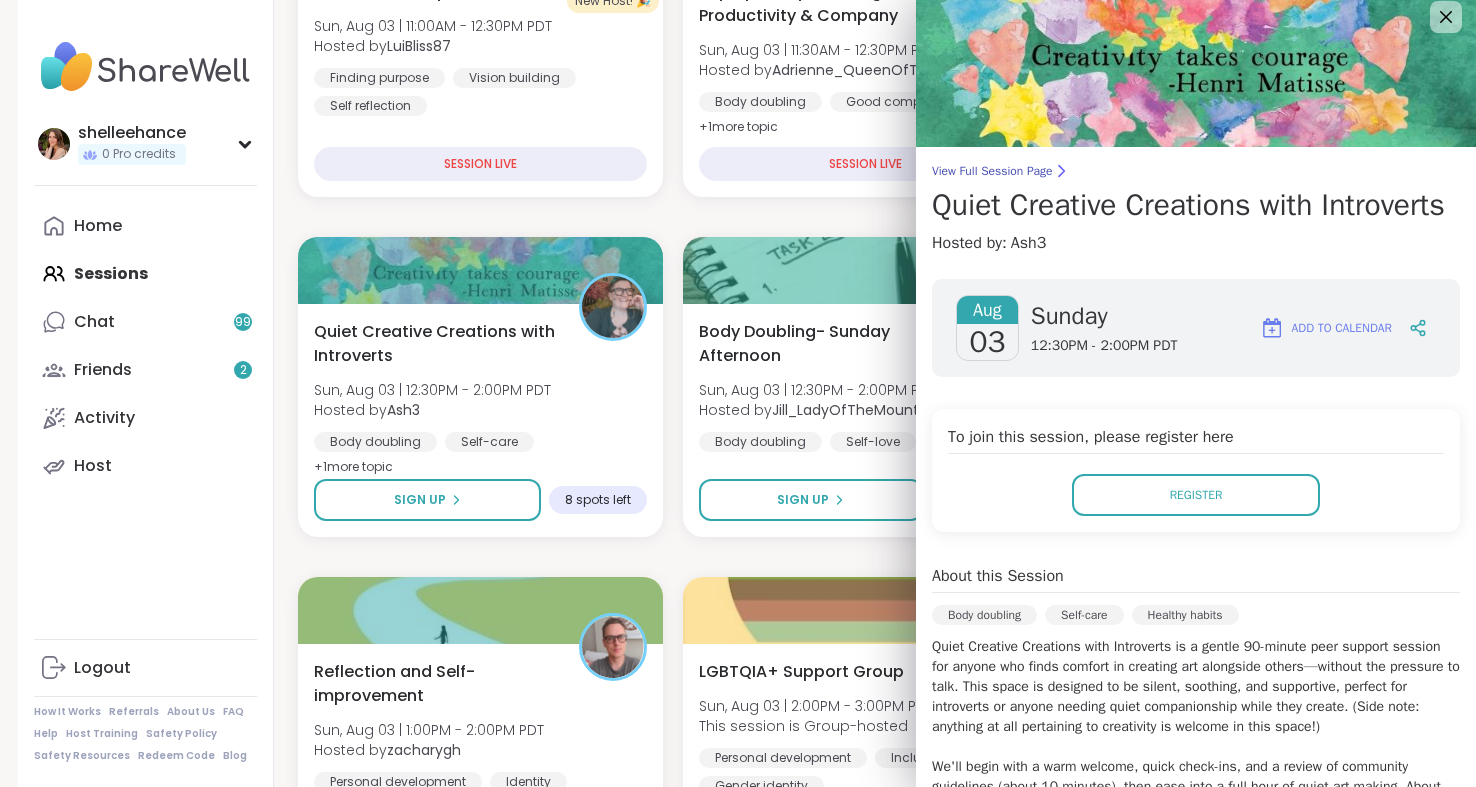 click on "New Host! 🎉 Let's Talk Lifestyle Sun, Aug 03 | 11:00AM - 12:30PM PDT Hosted by [USERNAME] Finding purpose Vision building Self reflectionSESSION LIVE Pop Up! Body Doubling for Productivity & Company Sun, Aug 03 | 11:30AM - 12:30PM PDT Hosted by [USERNAME] Body doubling Good company Goal-setting + 1 more topic SESSION LIVE Faith & Spiritual Growth Sun, Aug 03 | 12:00PM - 1:00PM PDT Hosted by [USERNAME] Finding purpose Growth Inner peace SESSION LIVE Quiet Creative Creations with Introverts Sun, Aug 03 | 12:30PM - 2:00PM PDT Hosted by [USERNAME] Body doubling Self-care Healthy habits + 1 more topic Sign Up 8 spots left Body Doubling- Sunday Afternoon Sun, Aug 03 | 12:30PM - 2:00PM PDT Hosted by [USERNAME] Body doubling Self-love Loneliness Sign Up 10 spots left Shine on you Crazy Diamond! Sun, Aug 03 | 1:00PM - 2:30PM PDT Hosted by [USERNAME] Alcoholism Addiction General mental health Session Full Full Reflection and Self-improvement Sun, Aug 03 | 1:00PM - 2:00PM PDT Hosted by + 1" at bounding box center (866, 1917) 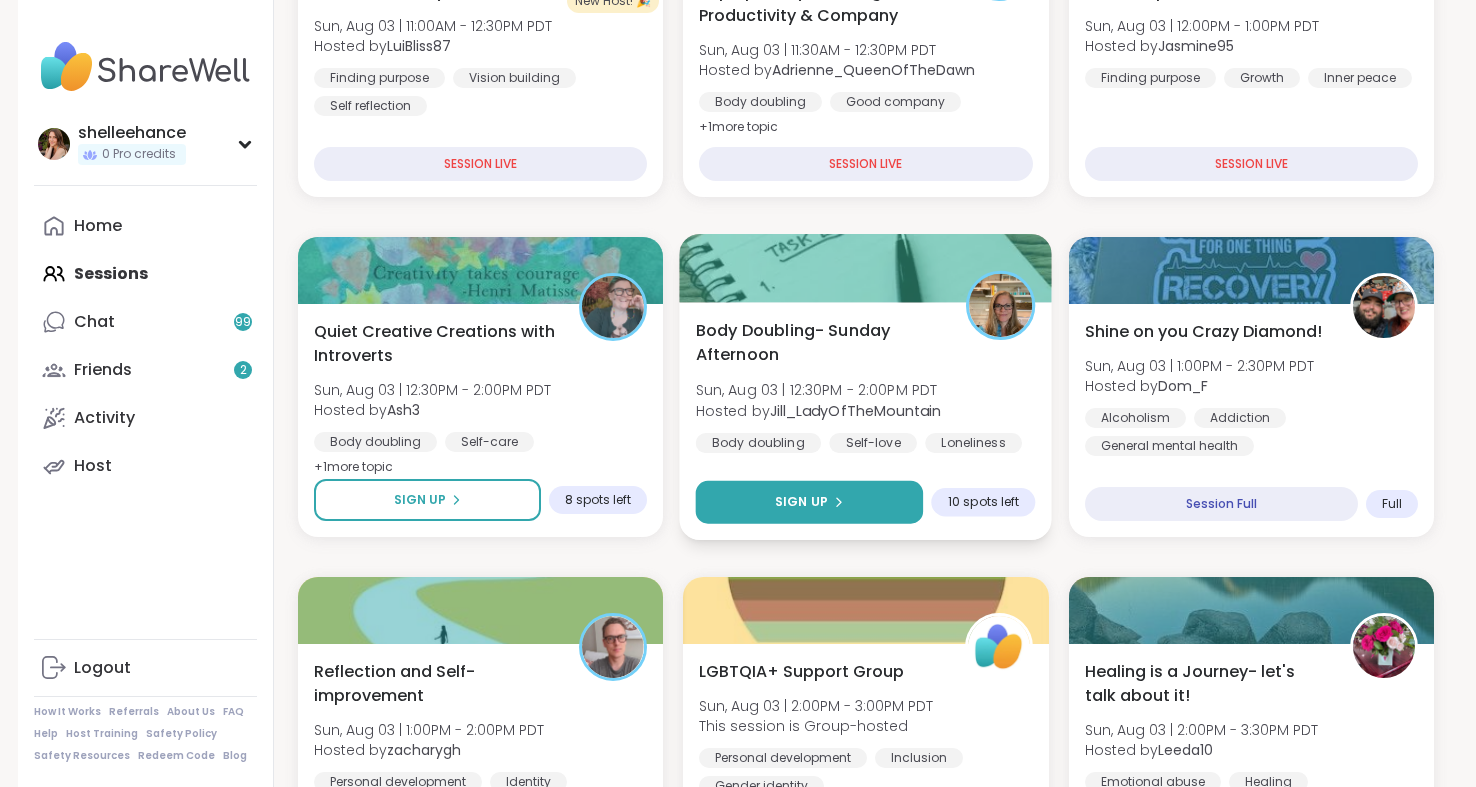 click on "Sign Up" at bounding box center (810, 502) 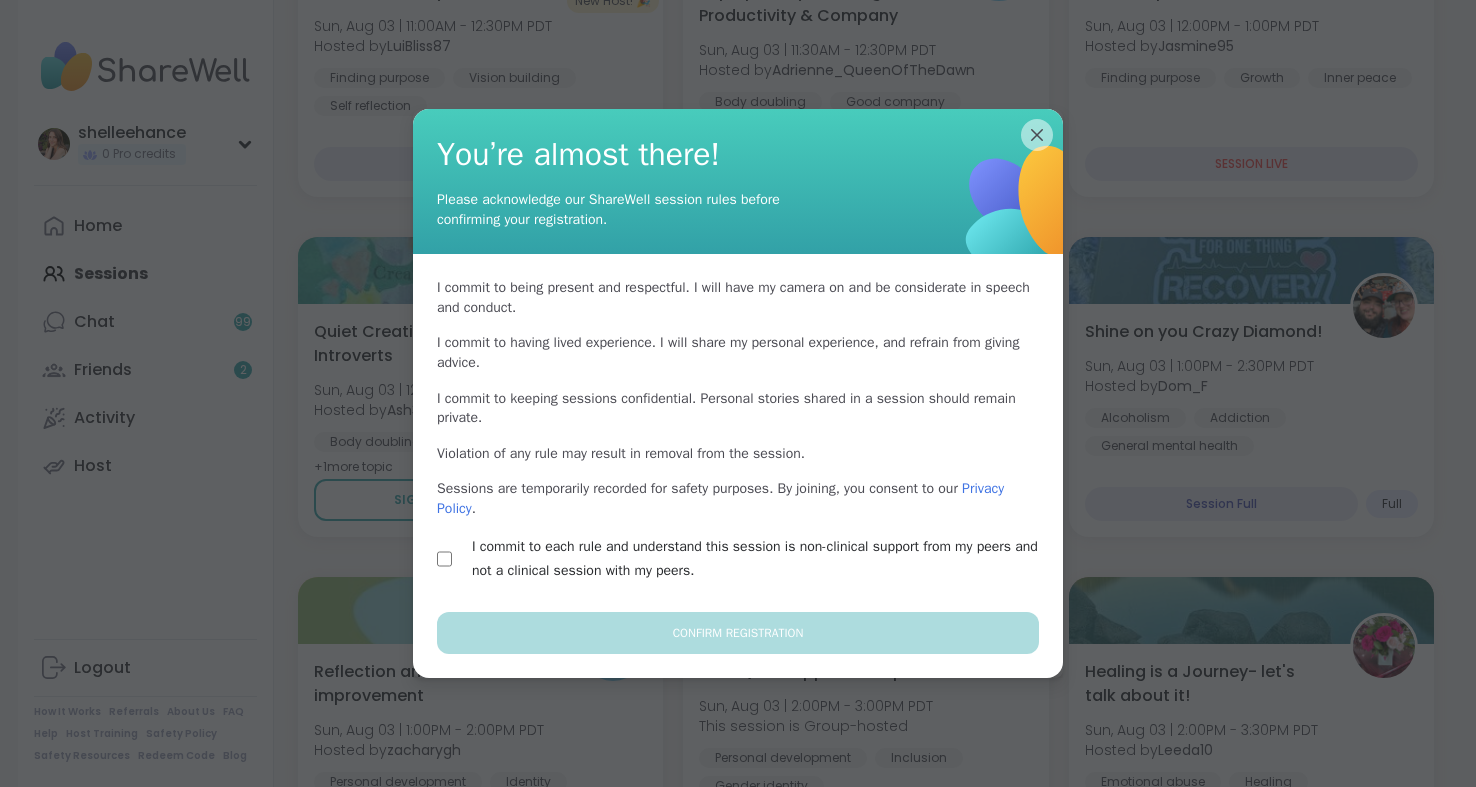 click on "I commit to each rule and understand this session is non-clinical support from my peers and not a clinical session with my peers." at bounding box center (761, 559) 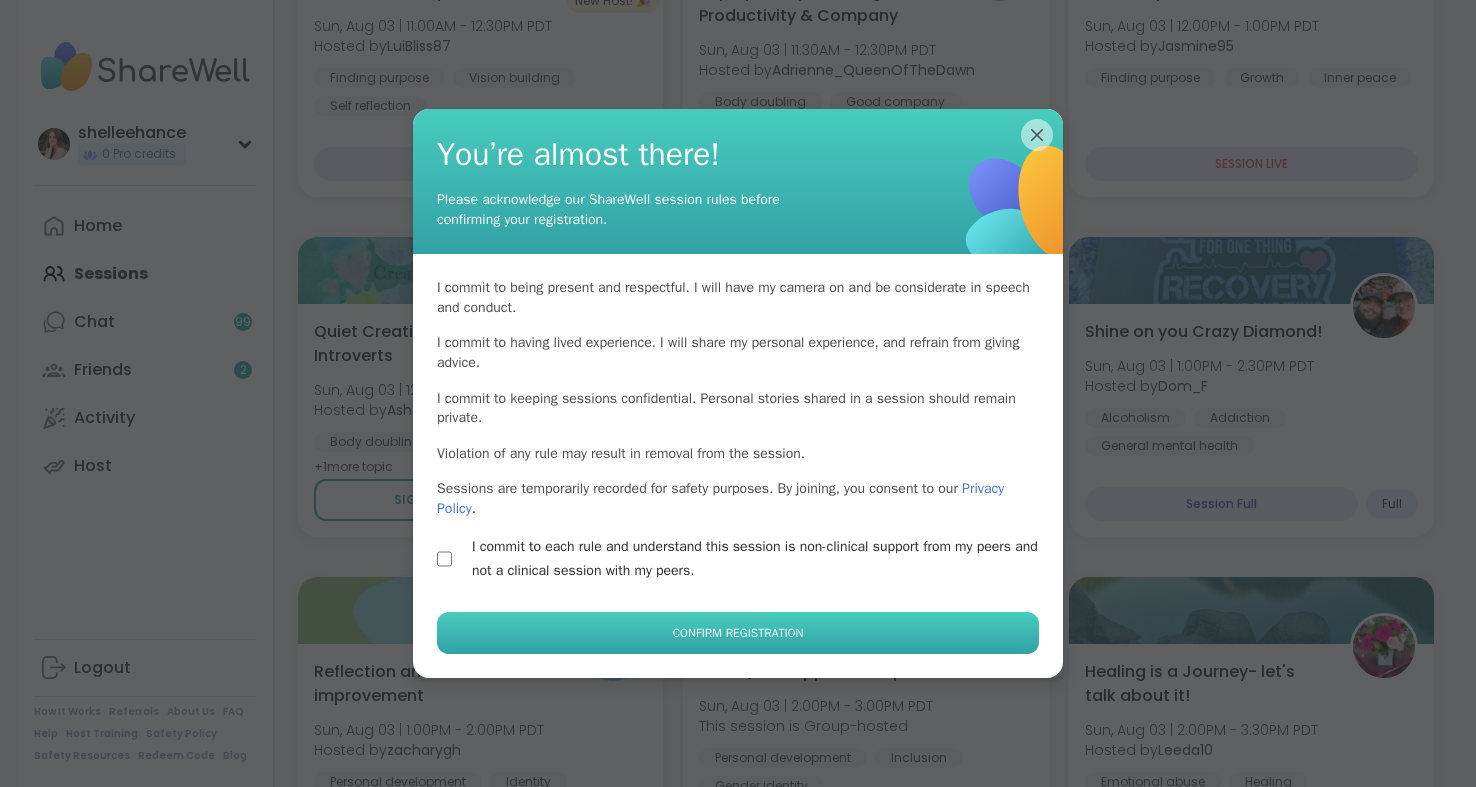 click on "Confirm Registration" at bounding box center [738, 633] 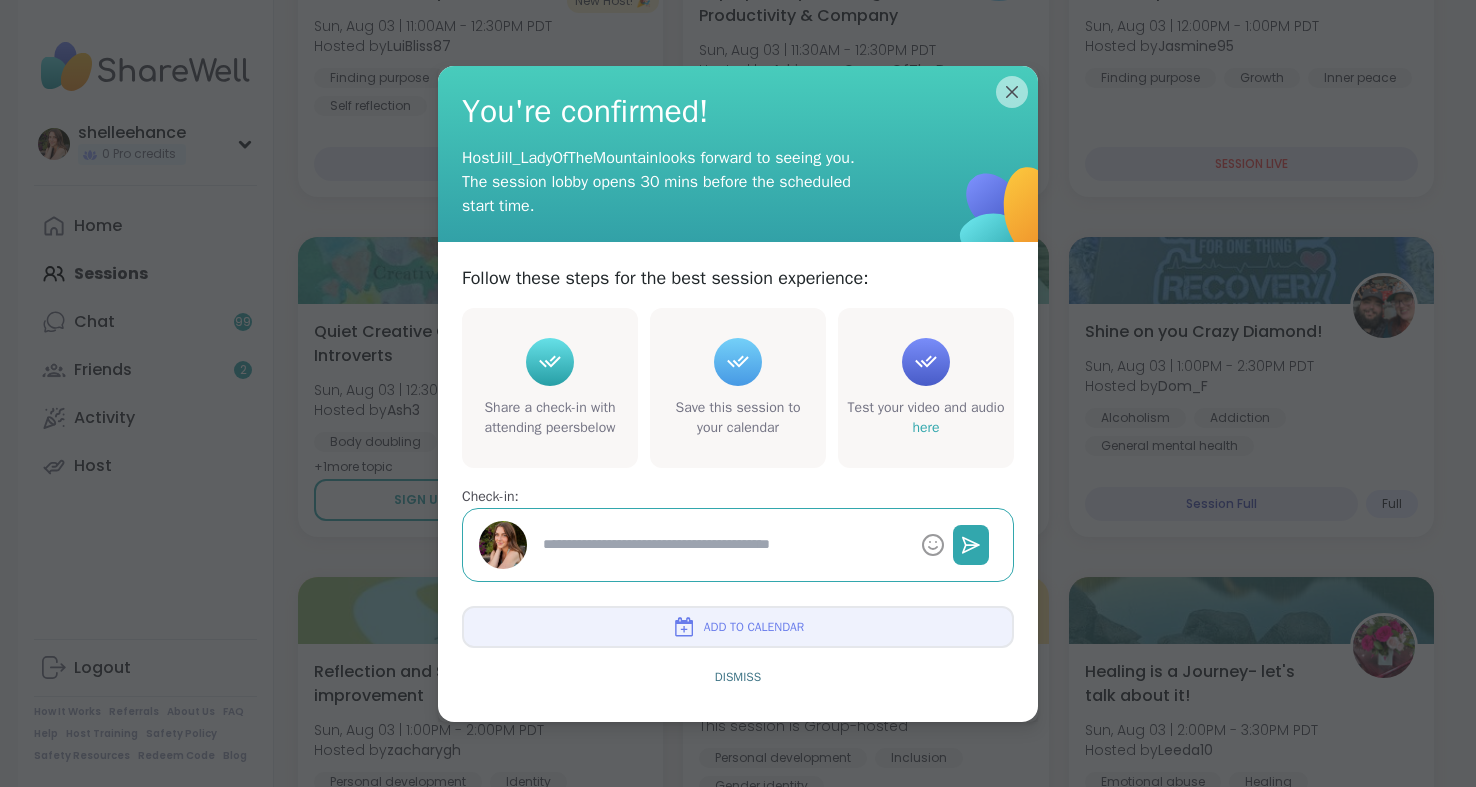 type on "*" 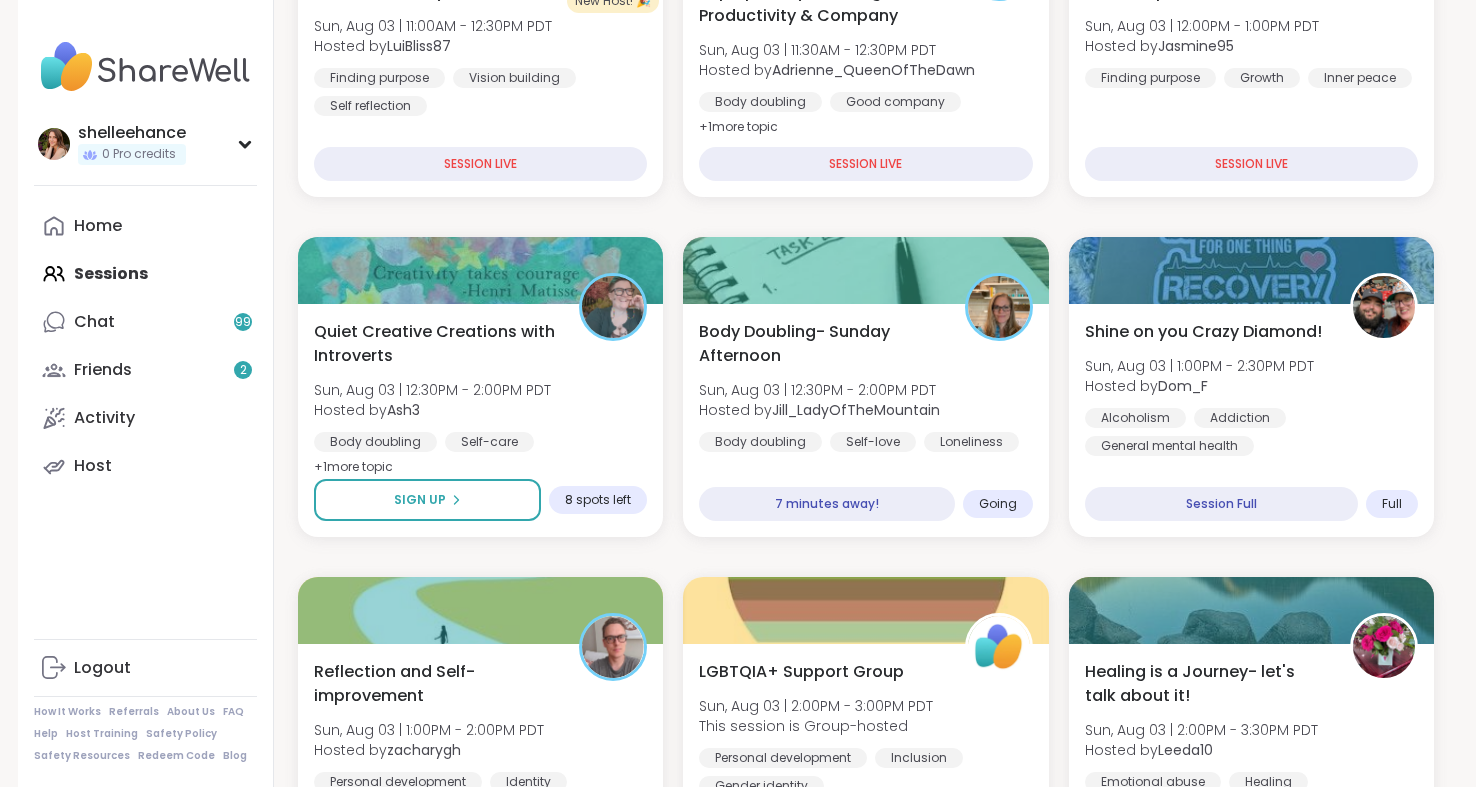 scroll, scrollTop: 565, scrollLeft: 0, axis: vertical 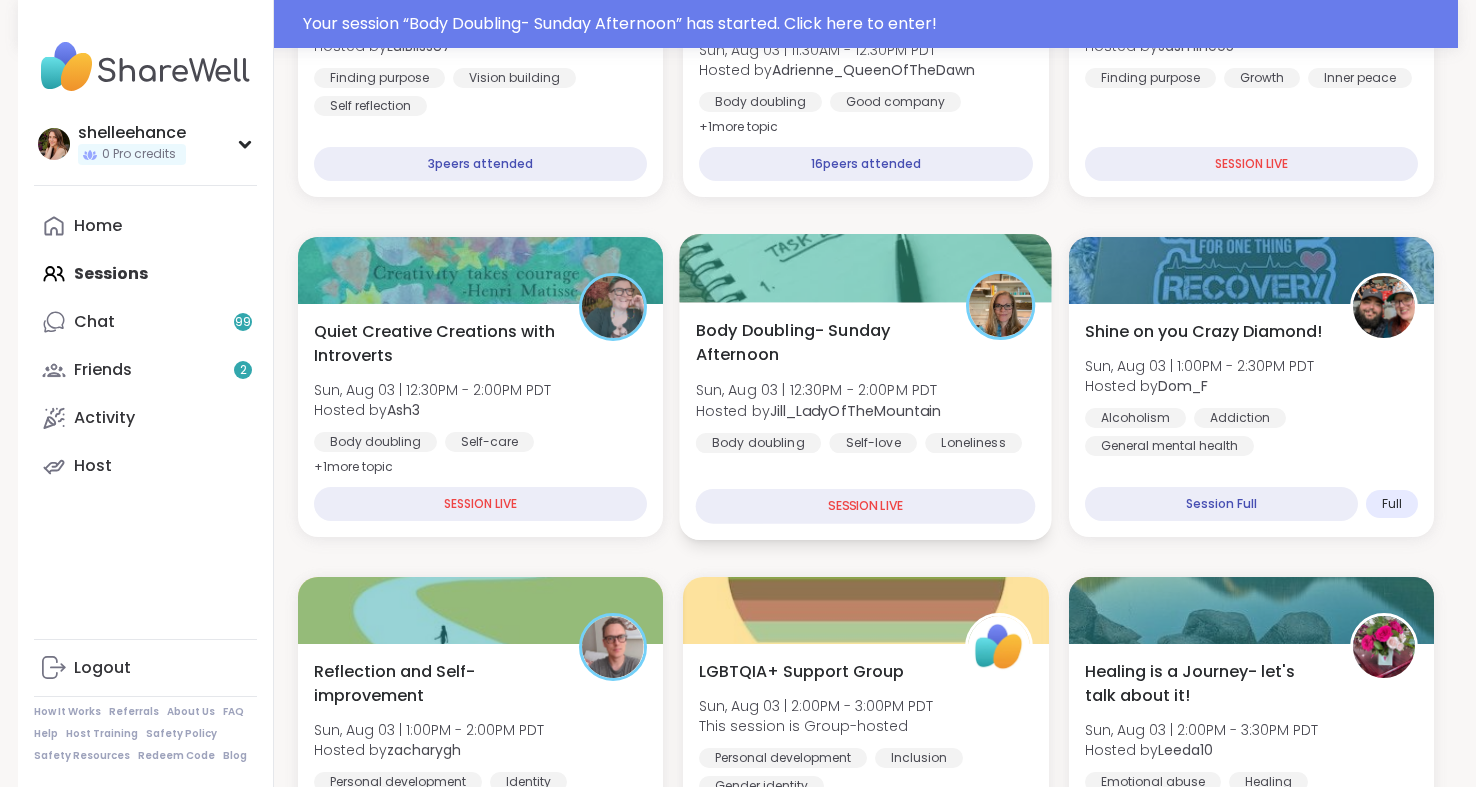 click on "Loneliness" at bounding box center [973, 443] 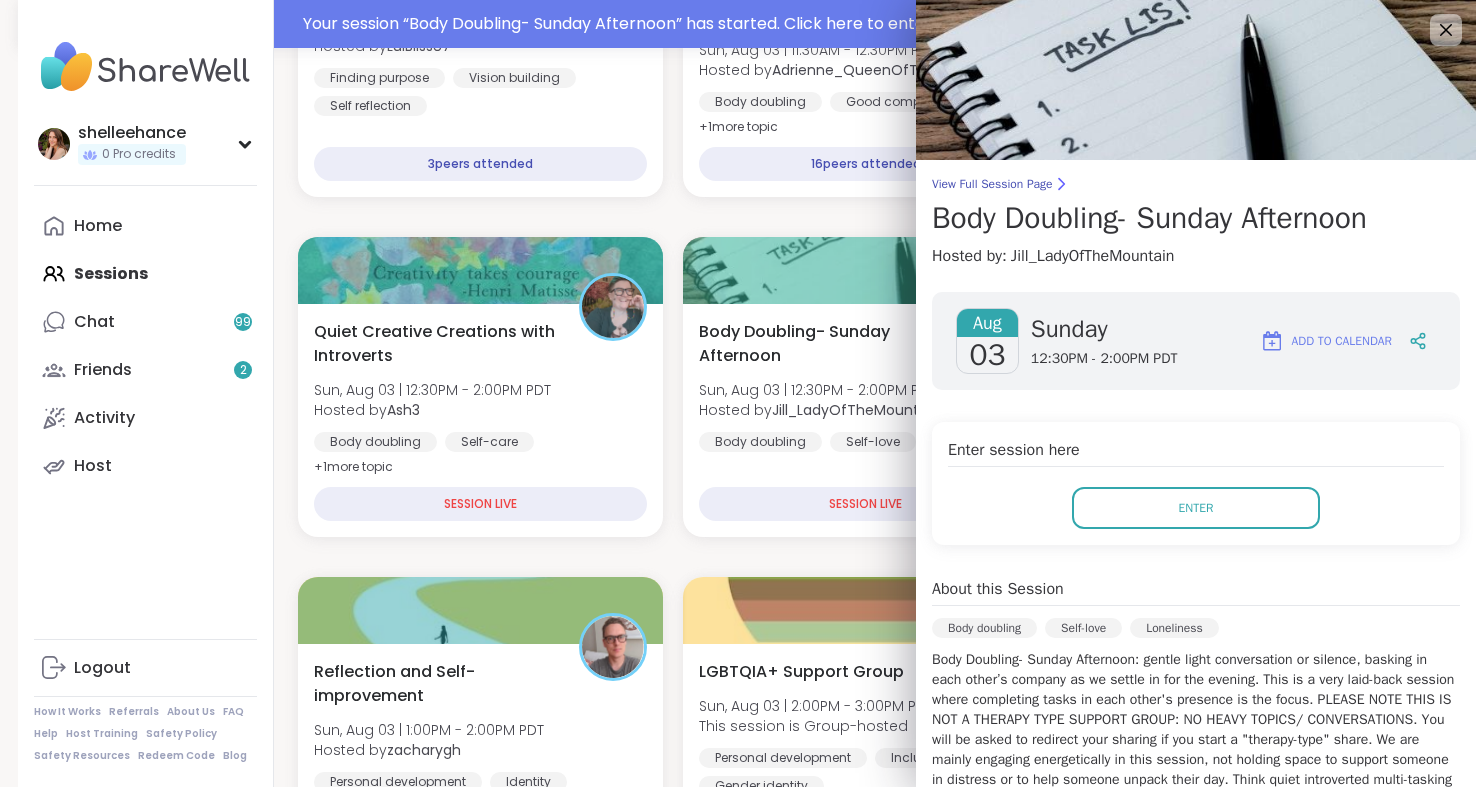 click on "Enter session here Enter" at bounding box center (1196, 483) 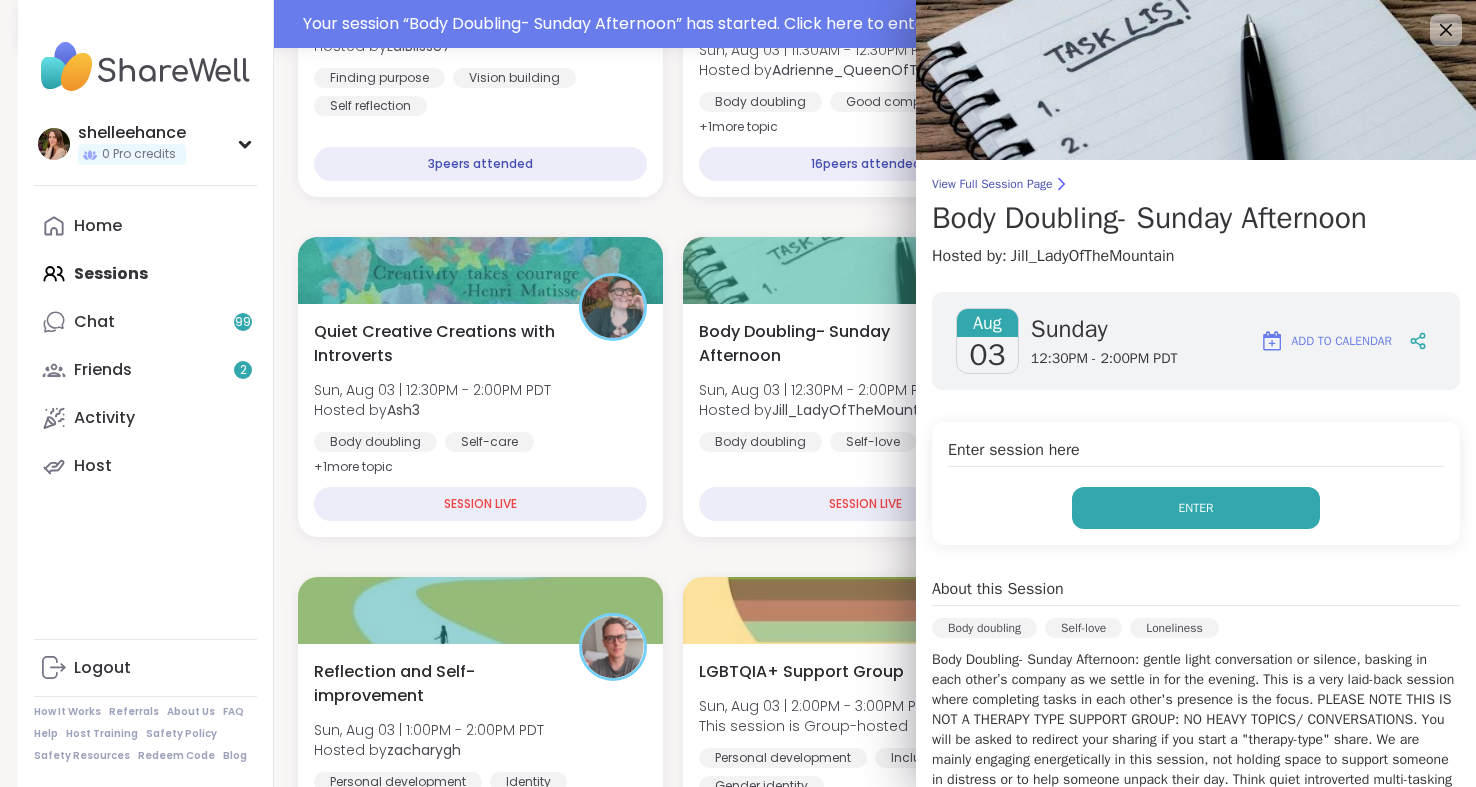 click on "Enter" at bounding box center [1196, 508] 